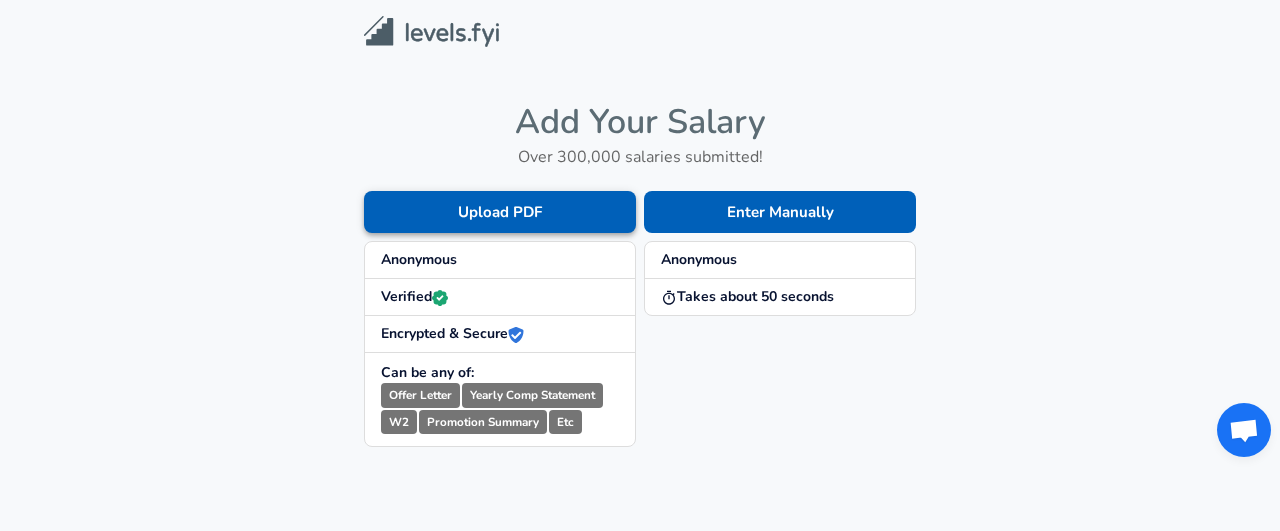 scroll, scrollTop: 0, scrollLeft: 0, axis: both 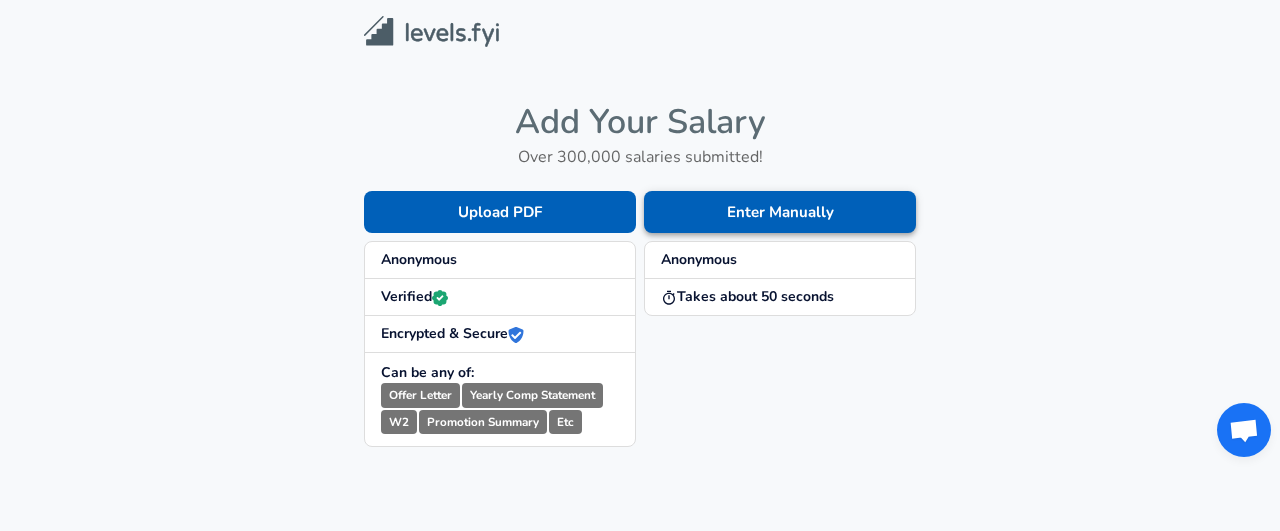 click on "Enter Manually" at bounding box center (780, 212) 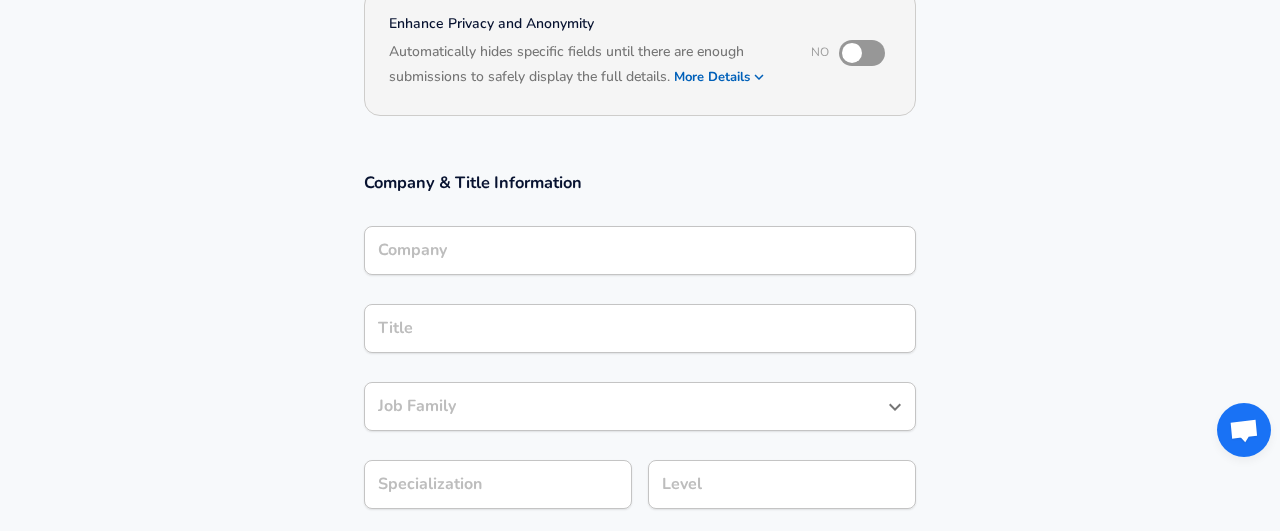 click on "Company" at bounding box center [640, 250] 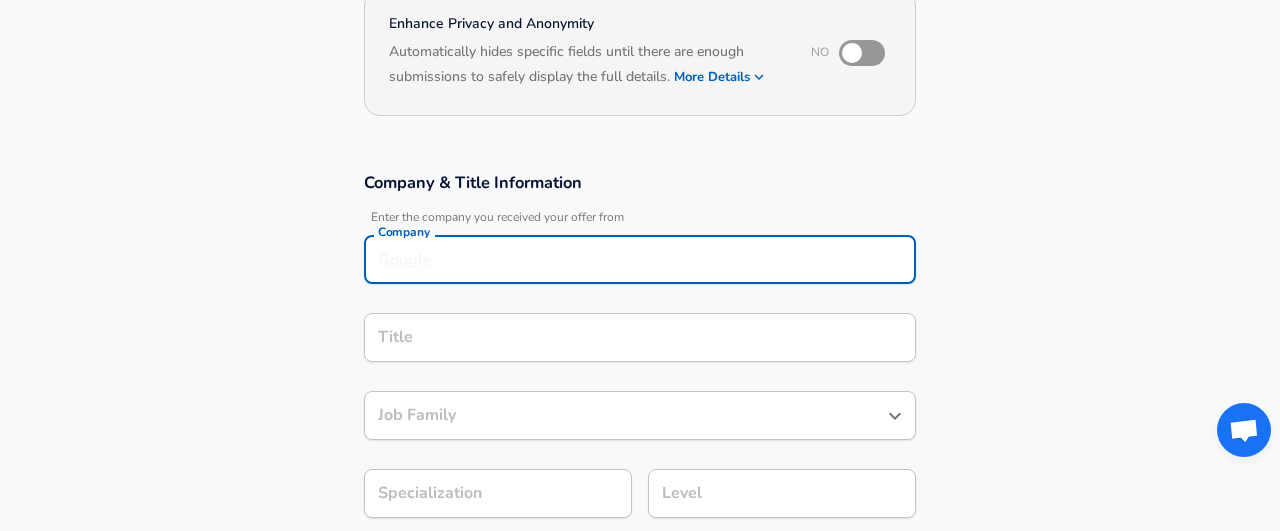 scroll, scrollTop: 228, scrollLeft: 0, axis: vertical 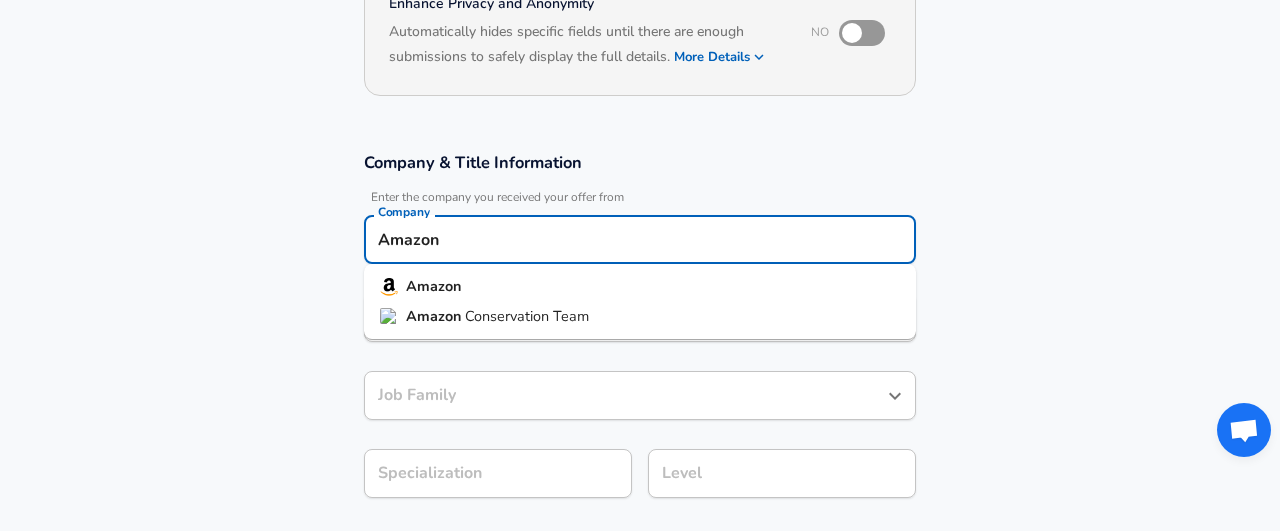 click on "Amazon" at bounding box center (640, 287) 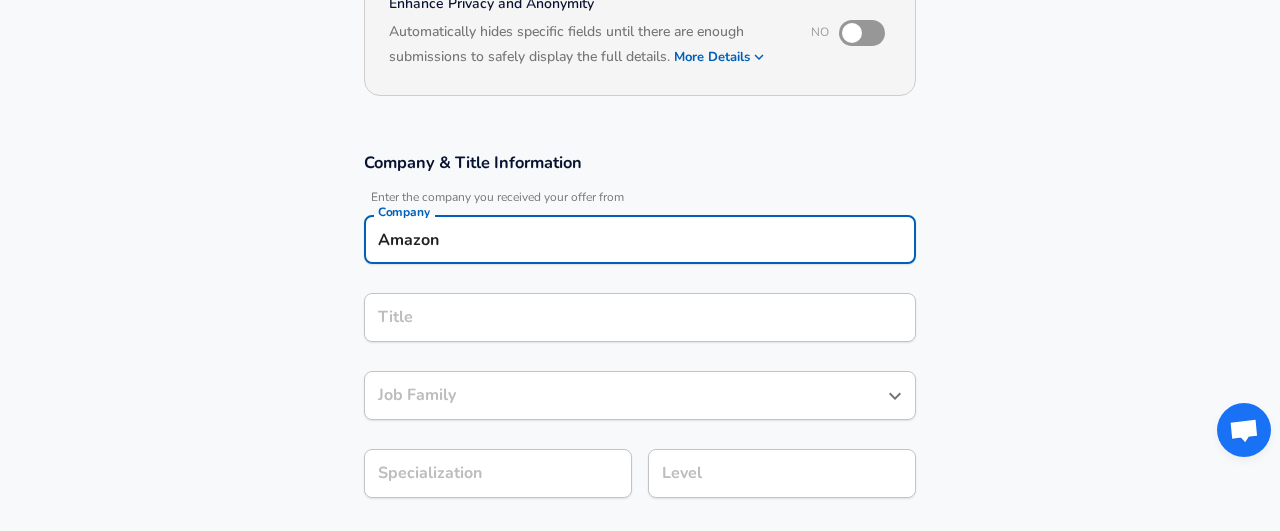 drag, startPoint x: 445, startPoint y: 333, endPoint x: 500, endPoint y: 309, distance: 60.00833 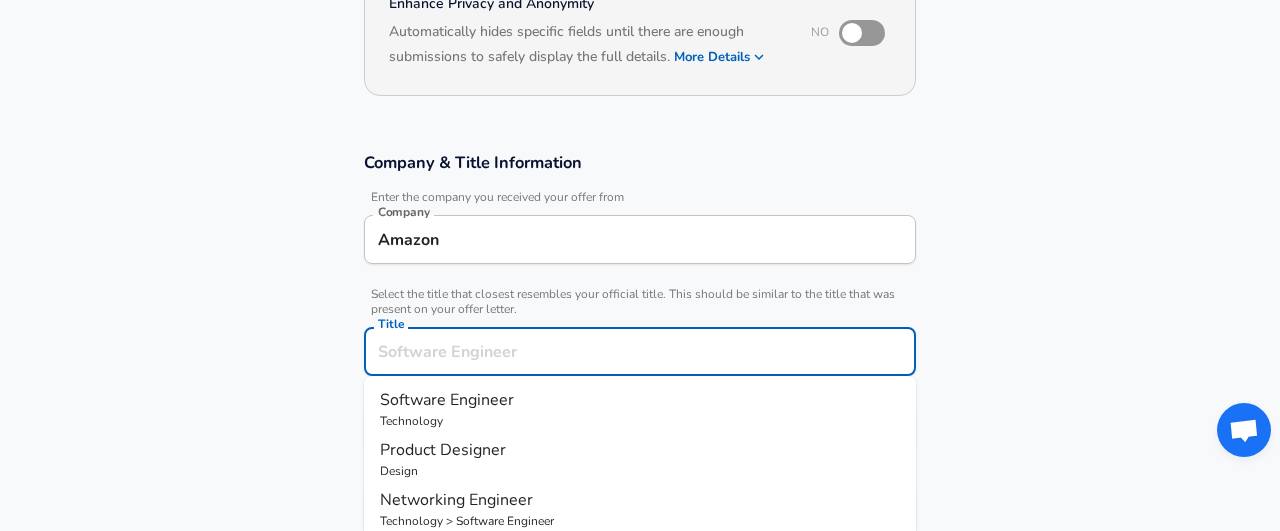 scroll, scrollTop: 268, scrollLeft: 0, axis: vertical 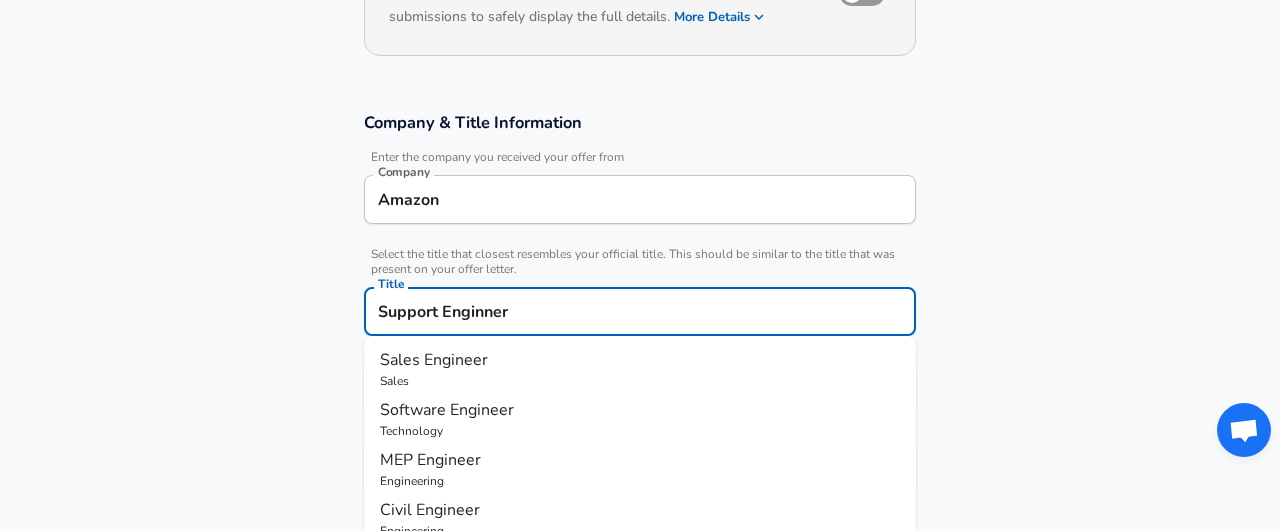 click on "Support Enginner" at bounding box center (640, 311) 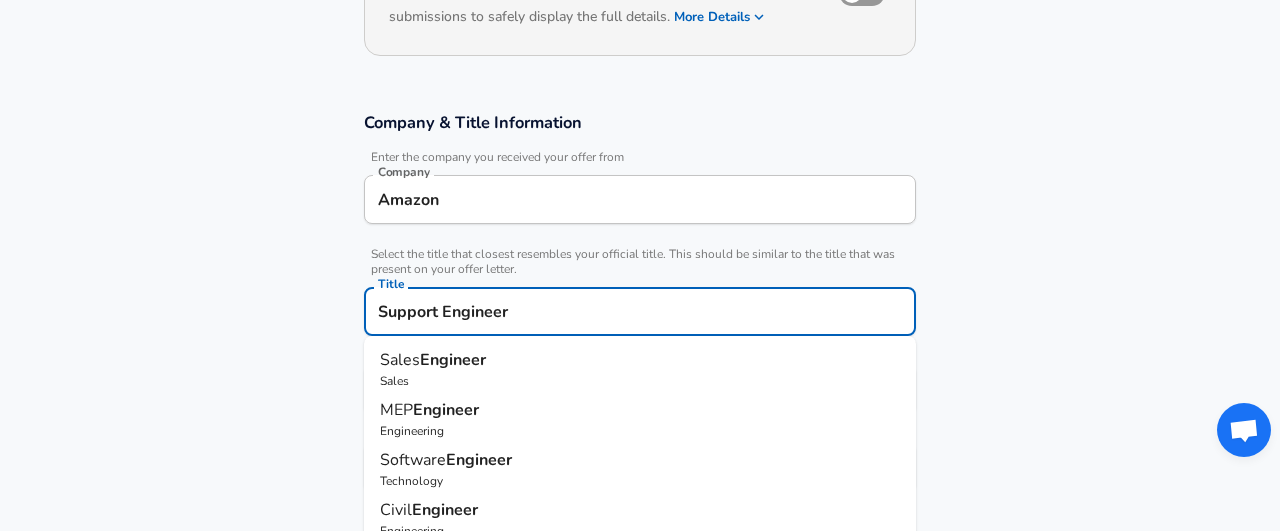 type on "Support Engineer" 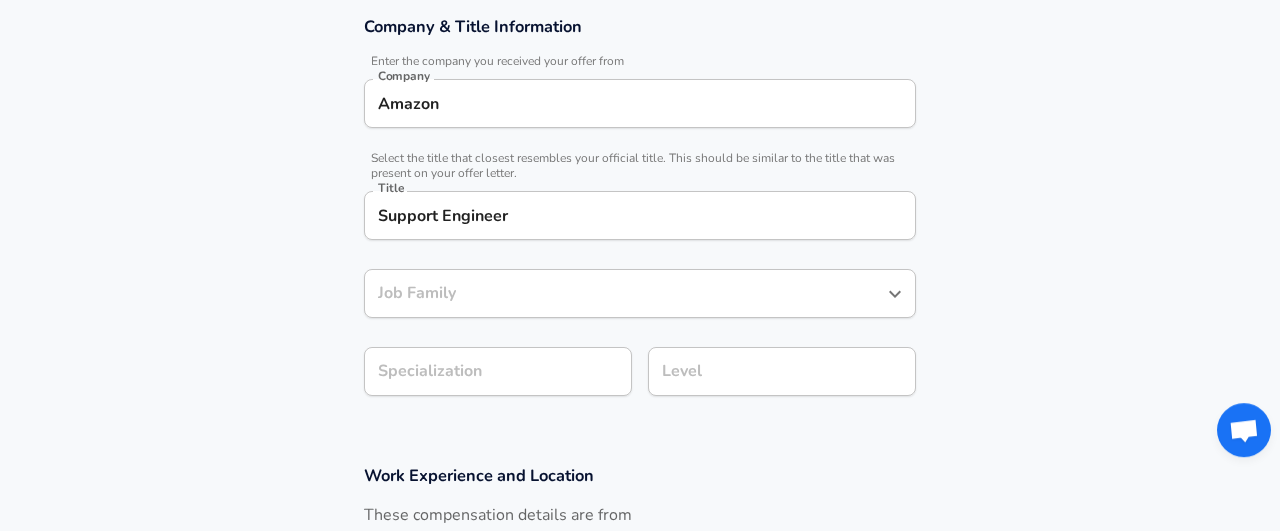 scroll, scrollTop: 476, scrollLeft: 0, axis: vertical 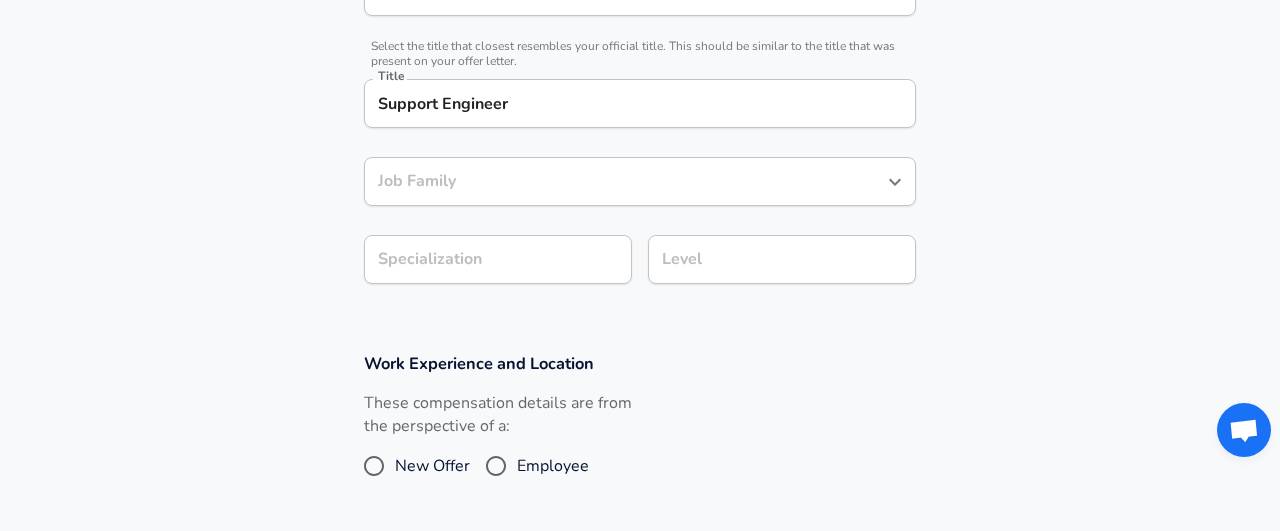 click on "Level" at bounding box center [782, 259] 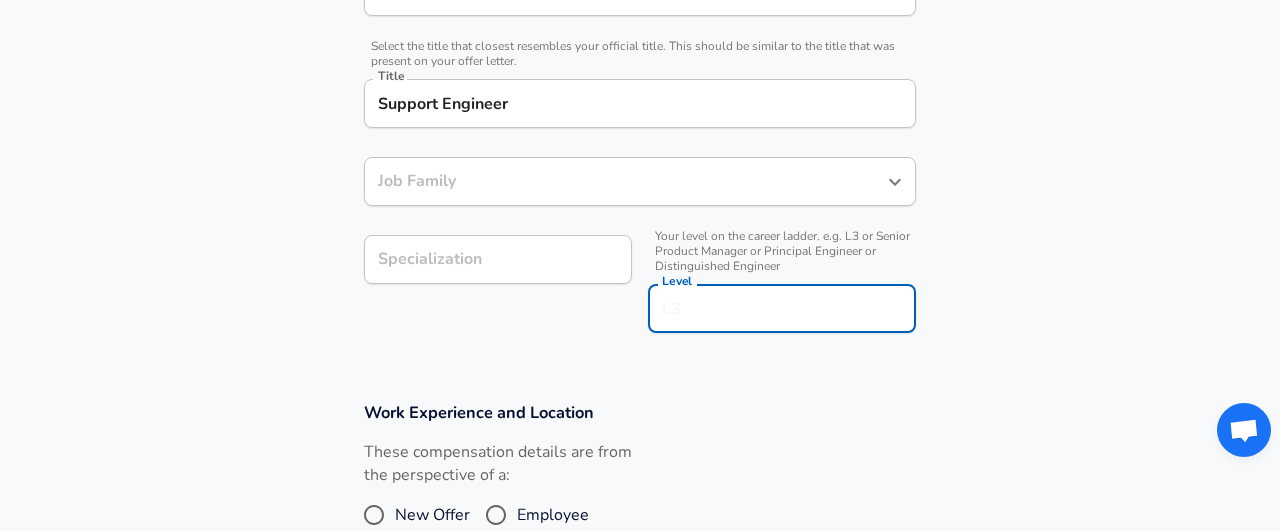 scroll, scrollTop: 516, scrollLeft: 0, axis: vertical 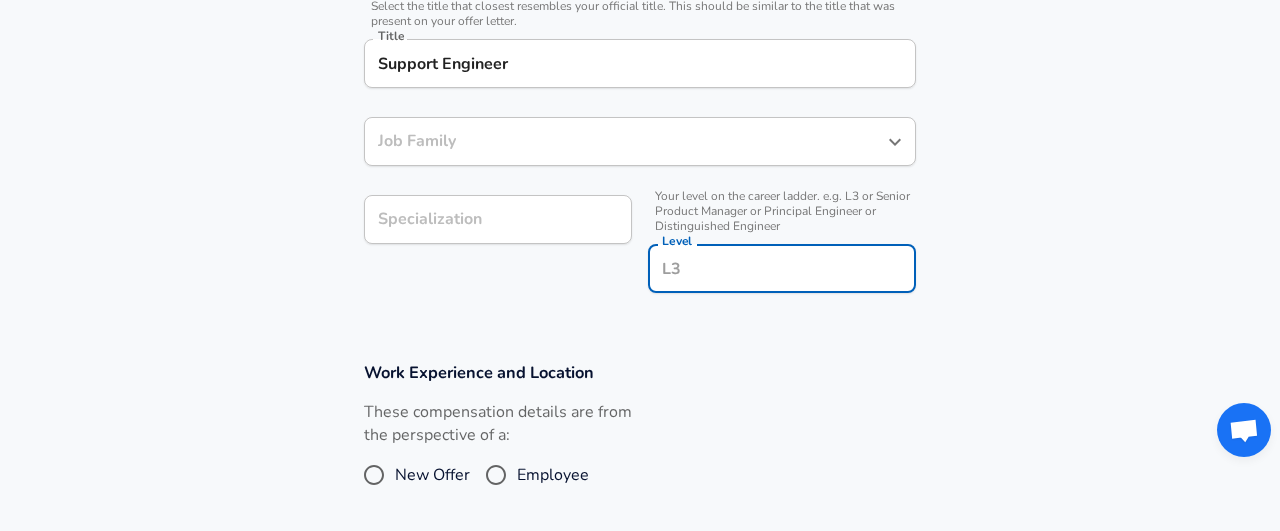 type on "5" 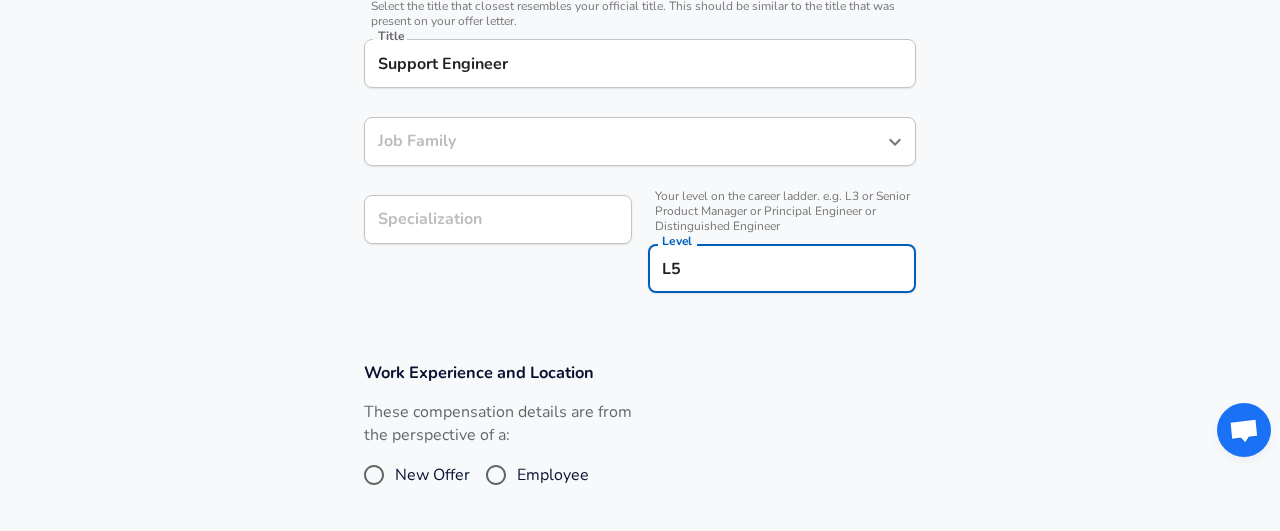 type on "L5" 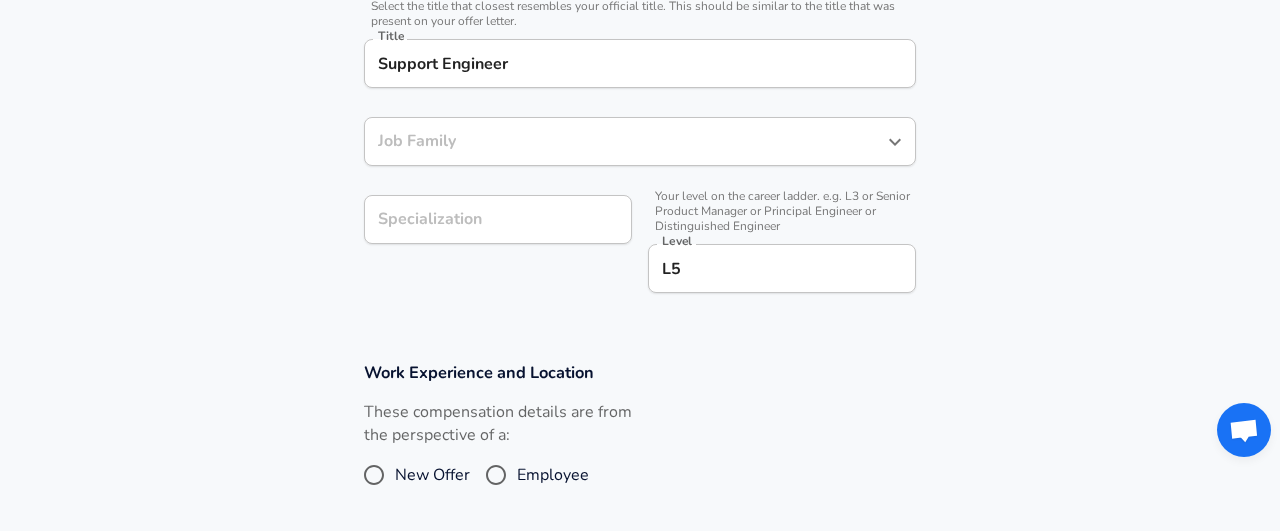 click on "Company & Title Information   Enter the company you received your offer from Company Amazon Company   Select the title that closest resembles your official title. This should be similar to the title that was present on your offer letter. Title Support Engineer Title Job Family Job Family Specialization Specialization   Your level on the career ladder. e.g. L3 or Senior Product Manager or Principal Engineer or Distinguished Engineer Level L5 Level" at bounding box center [640, 89] 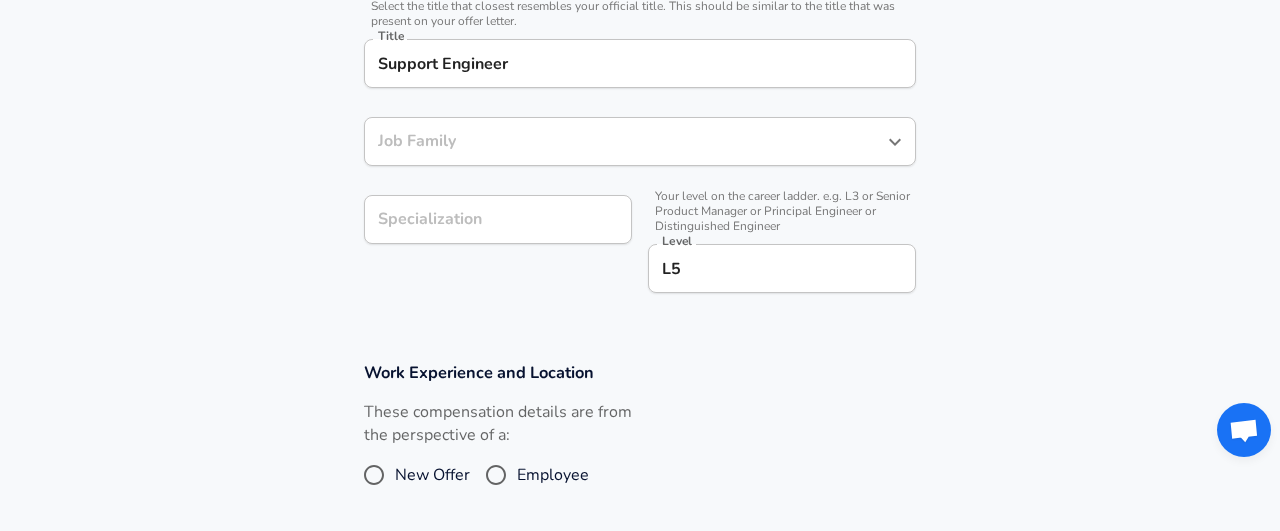click on "Company & Title Information   Enter the company you received your offer from Company Amazon Company   Select the title that closest resembles your official title. This should be similar to the title that was present on your offer letter. Title Support Engineer Title Job Family Job Family Specialization Specialization   Your level on the career ladder. e.g. L3 or Senior Product Manager or Principal Engineer or Distinguished Engineer Level L5 Level" at bounding box center [640, 89] 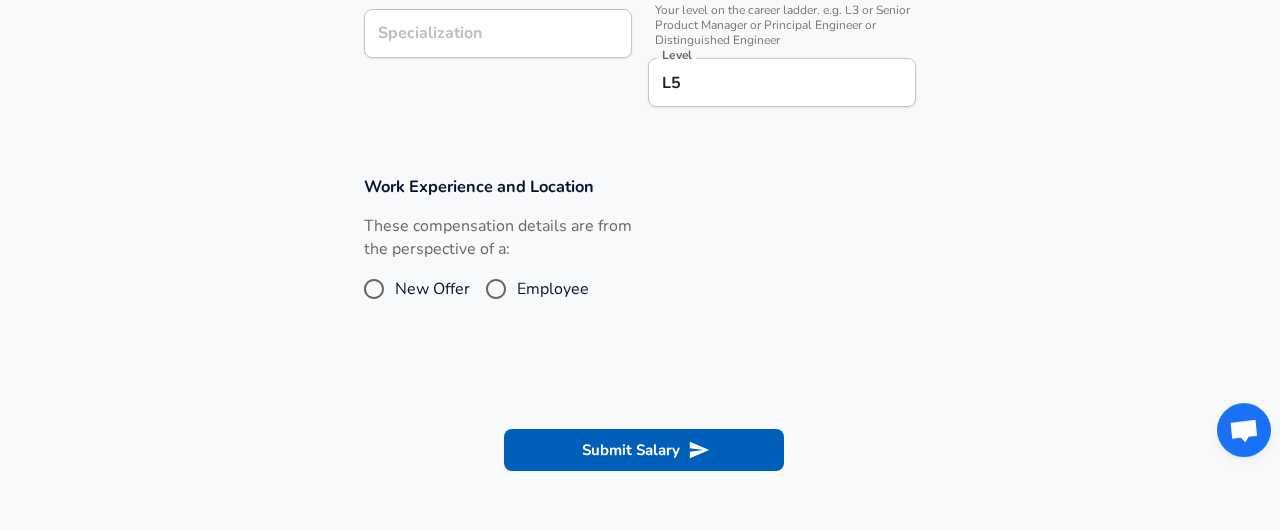 scroll, scrollTop: 724, scrollLeft: 0, axis: vertical 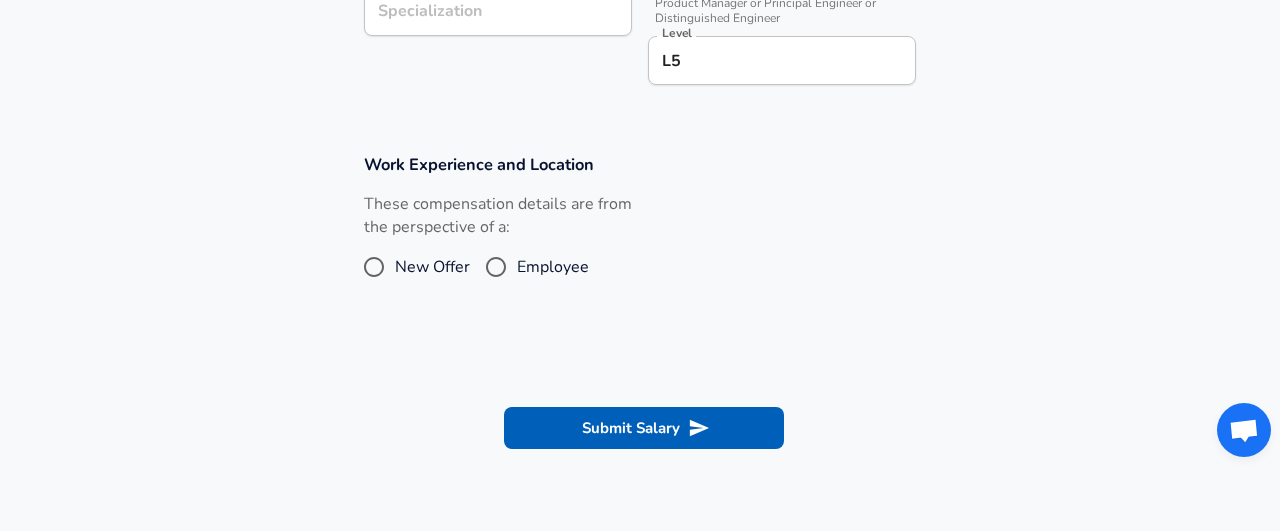 click on "Employee" at bounding box center (496, 267) 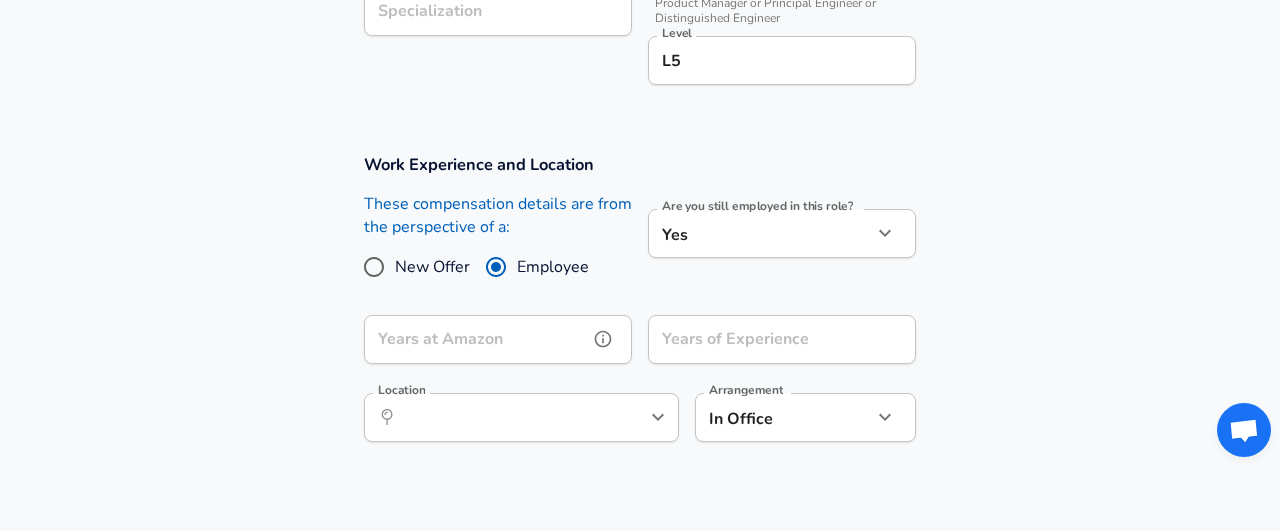 click on "Years at Amazon" at bounding box center [476, 339] 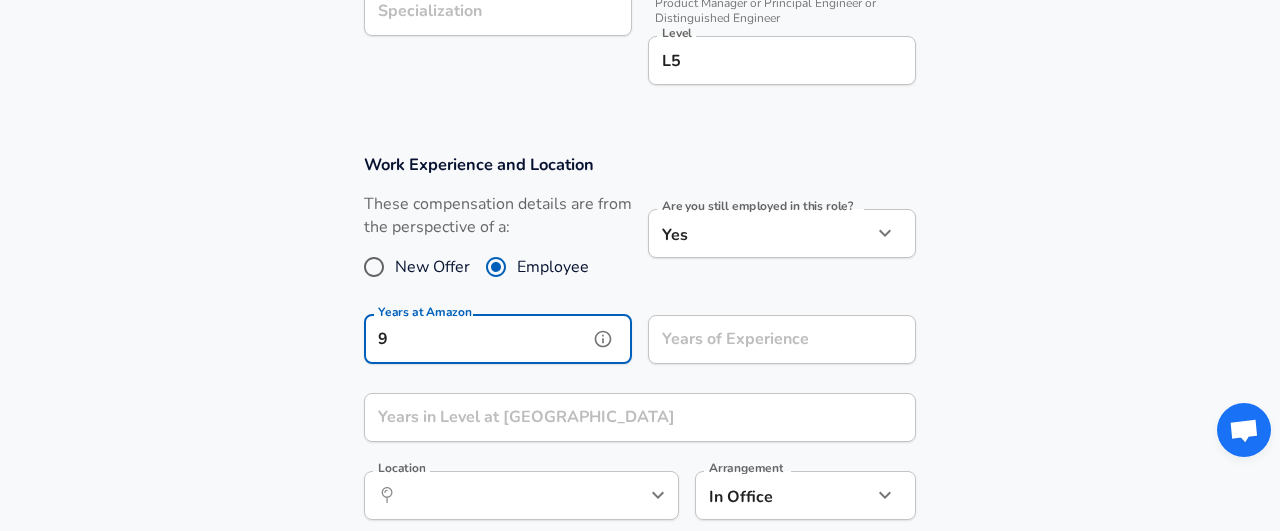 type on "9" 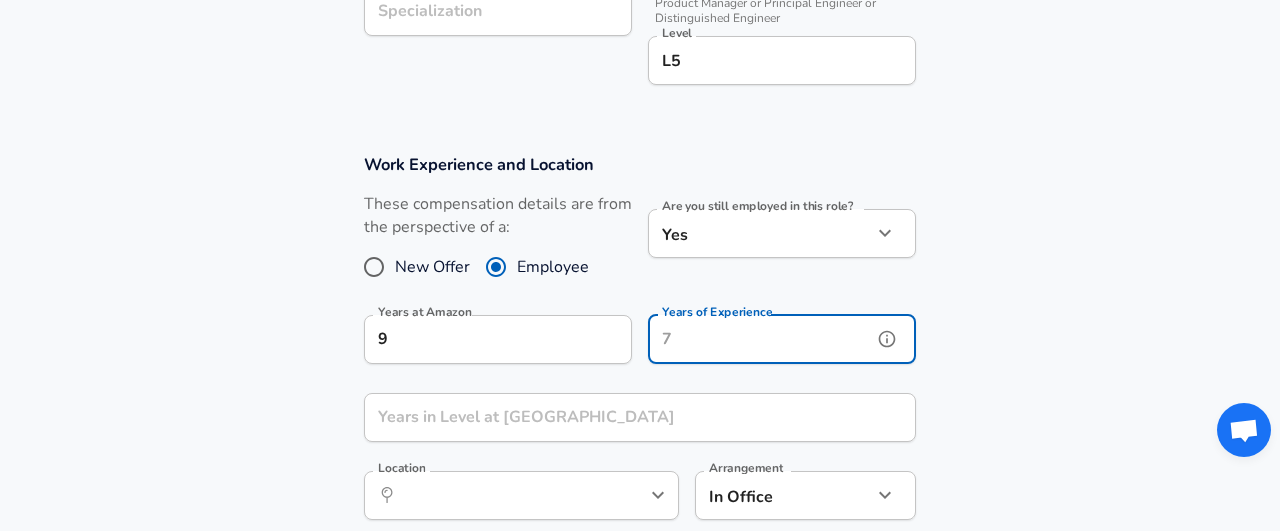 click on "Years of Experience" at bounding box center (760, 339) 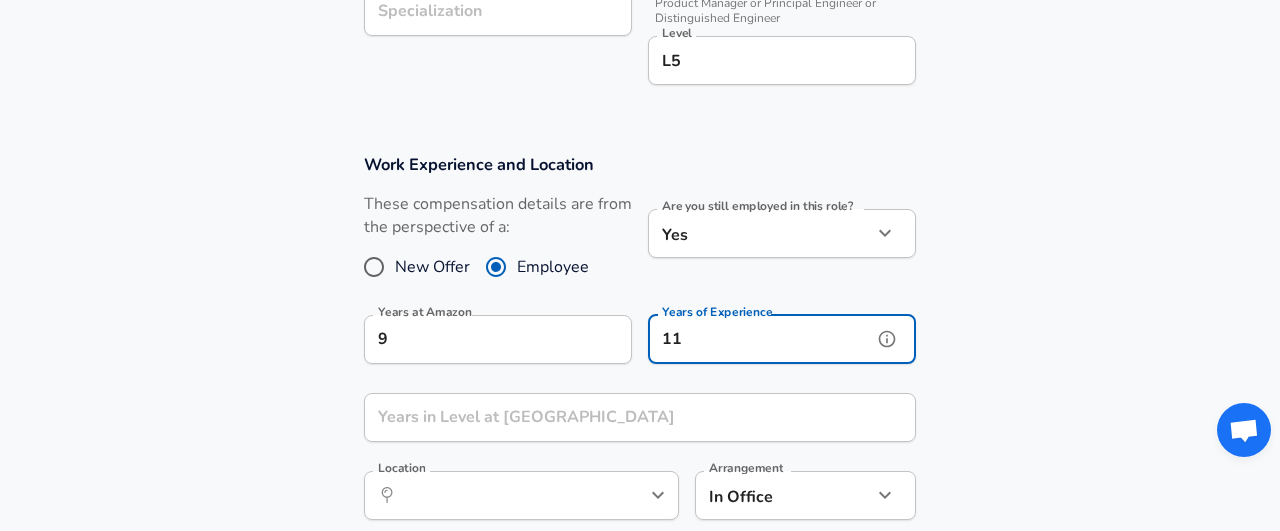 type on "11" 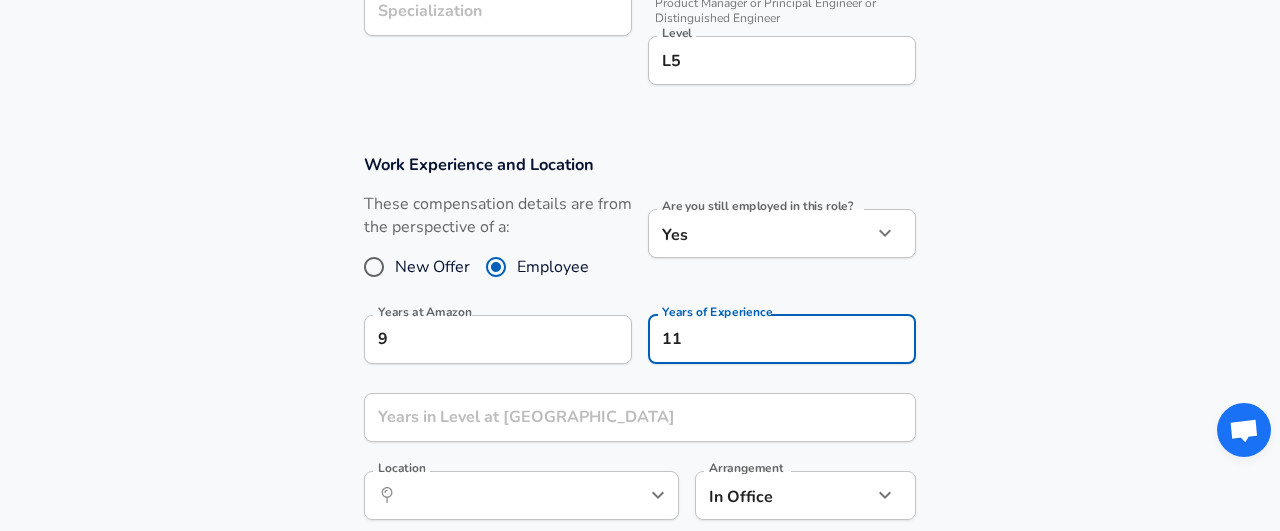 click on "Work Experience and Location These compensation details are from the perspective of a: New Offer Employee Are you still employed in this role? Yes yes Are you still employed in this role? Years at Amazon 9 Years at Amazon Years of Experience 11 Years of Experience Years in Level at Amazon Years in Level at Amazon Location ​ Location Arrangement In Office office Arrangement" at bounding box center [640, 347] 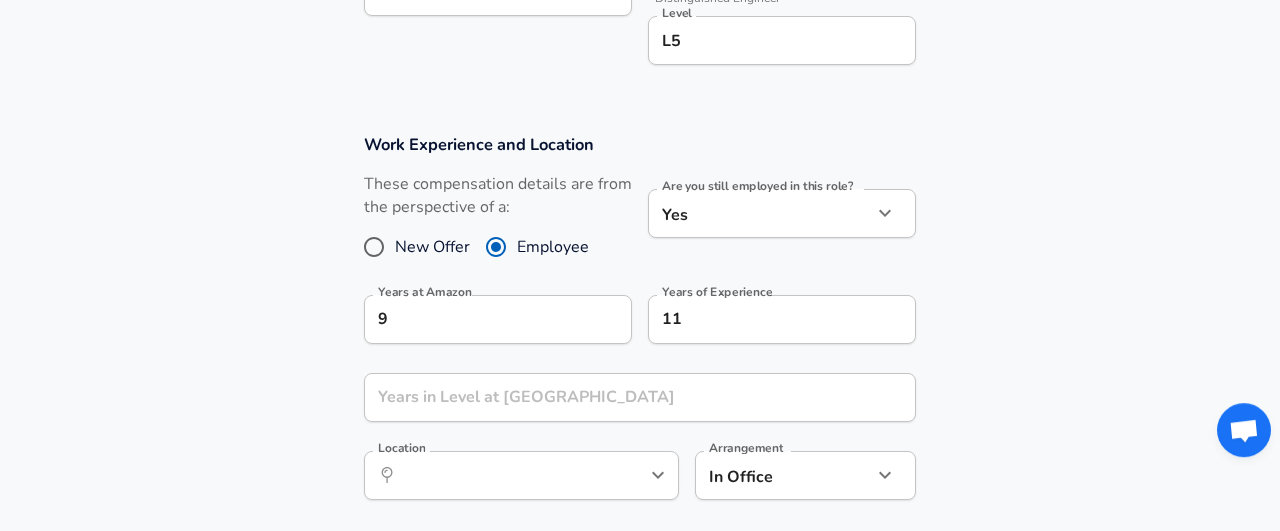 scroll, scrollTop: 932, scrollLeft: 0, axis: vertical 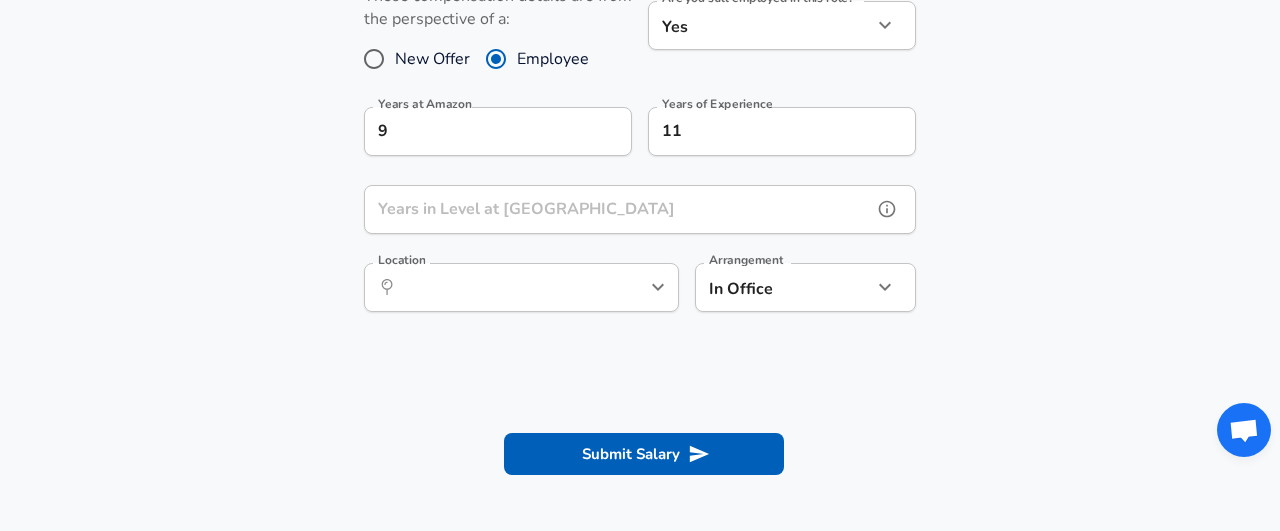 click on "Years in Level at [GEOGRAPHIC_DATA]" at bounding box center (618, 209) 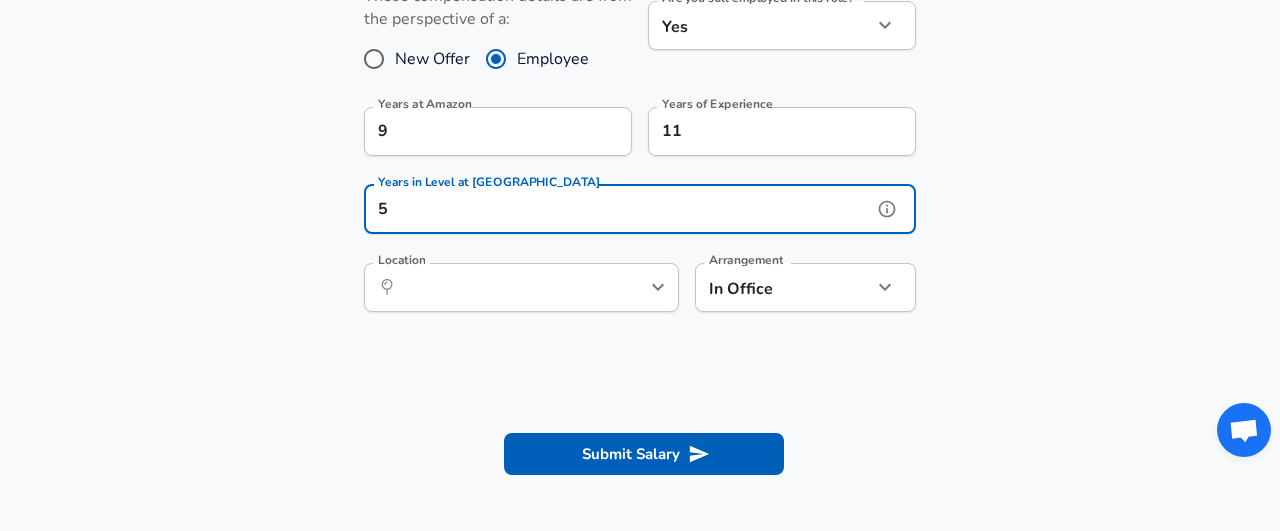 type on "5" 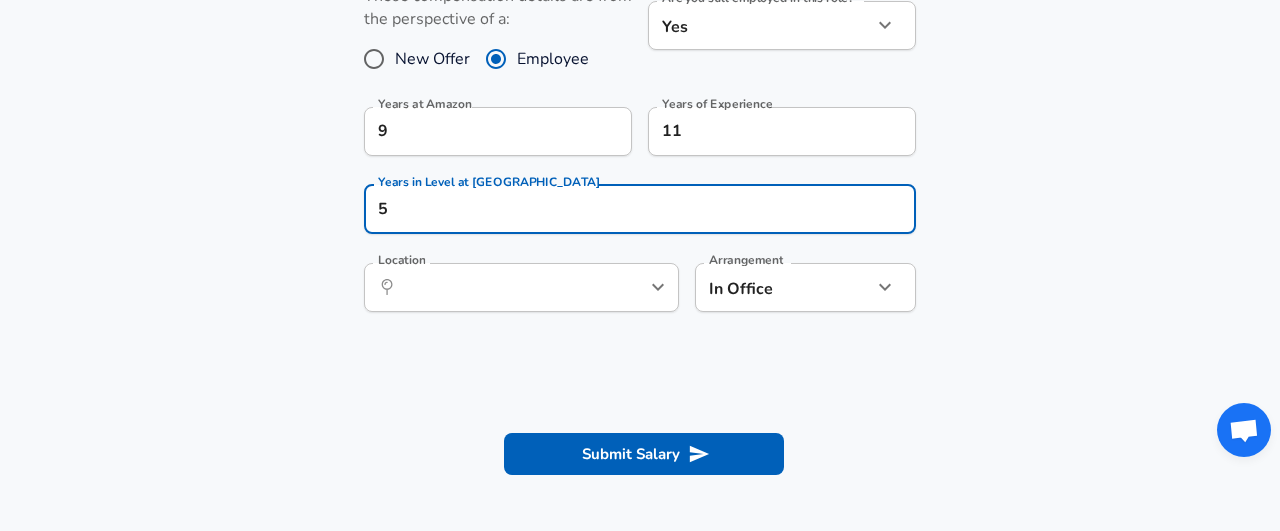click on "Work Experience and Location These compensation details are from the perspective of a: New Offer Employee Are you still employed in this role? Yes yes Are you still employed in this role? Years at Amazon 9 Years at Amazon Years of Experience 11 Years of Experience Years in Level at Amazon 5 Years in Level at Amazon Location ​ Location Arrangement In Office office Arrangement" at bounding box center [640, 139] 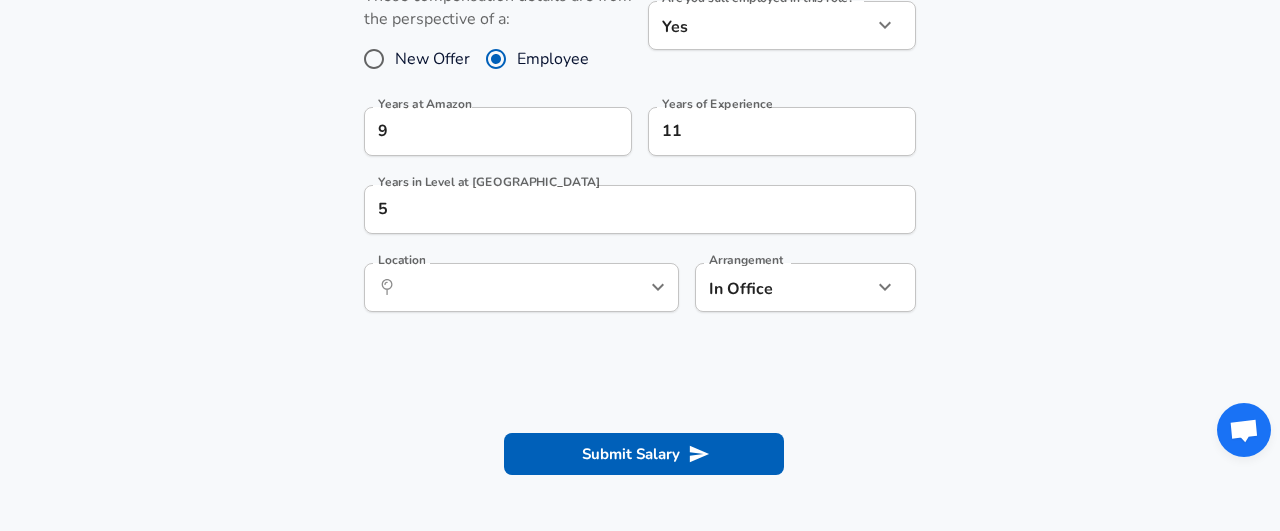 click on "​ Location" at bounding box center [521, 287] 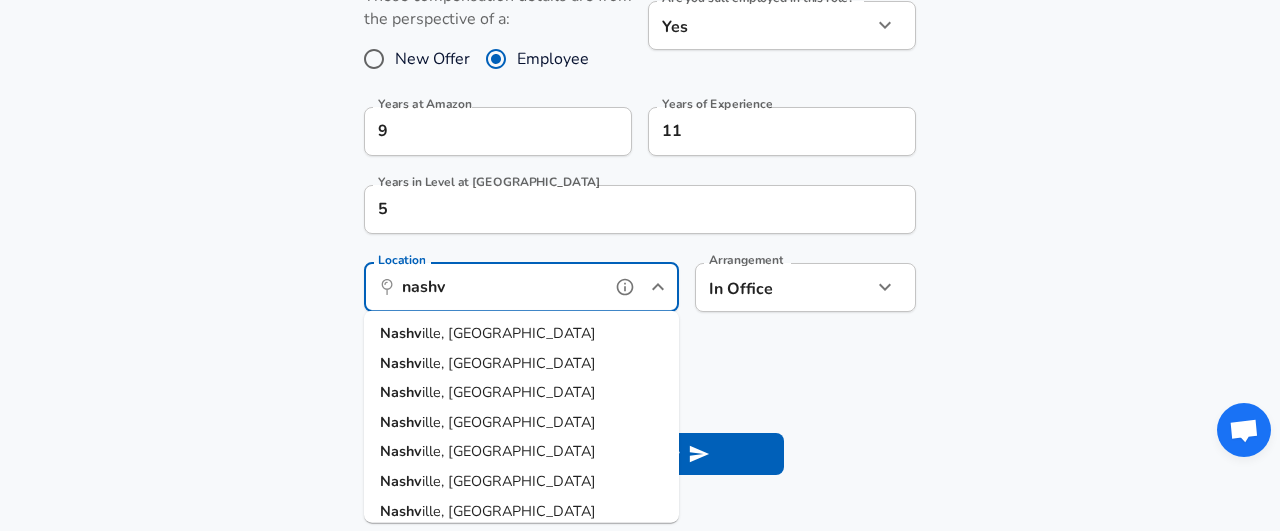 drag, startPoint x: 477, startPoint y: 291, endPoint x: 343, endPoint y: 289, distance: 134.01492 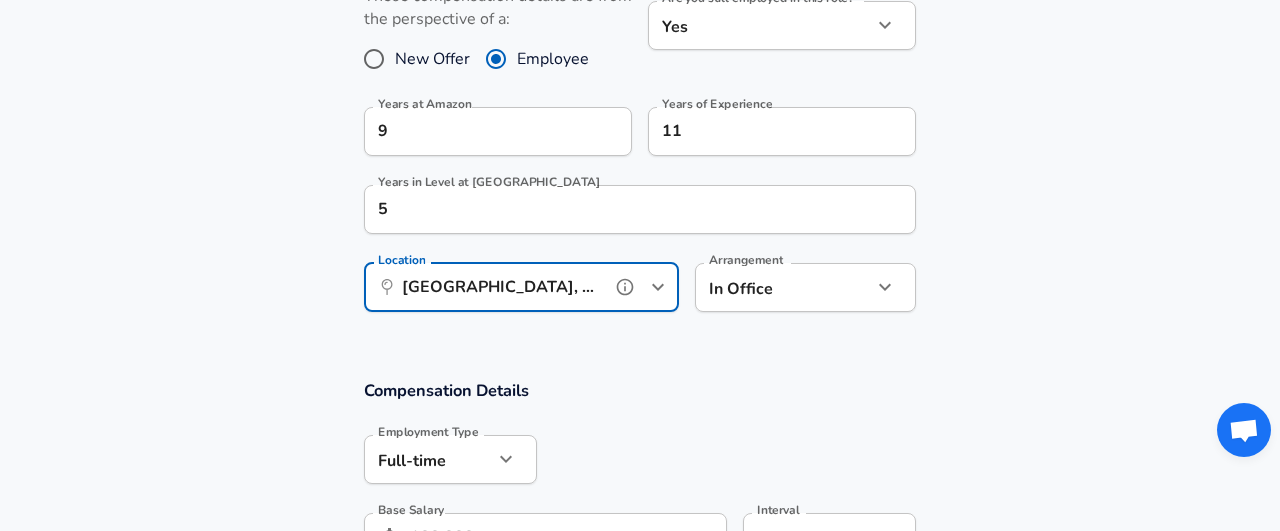 type on "[GEOGRAPHIC_DATA], [GEOGRAPHIC_DATA]" 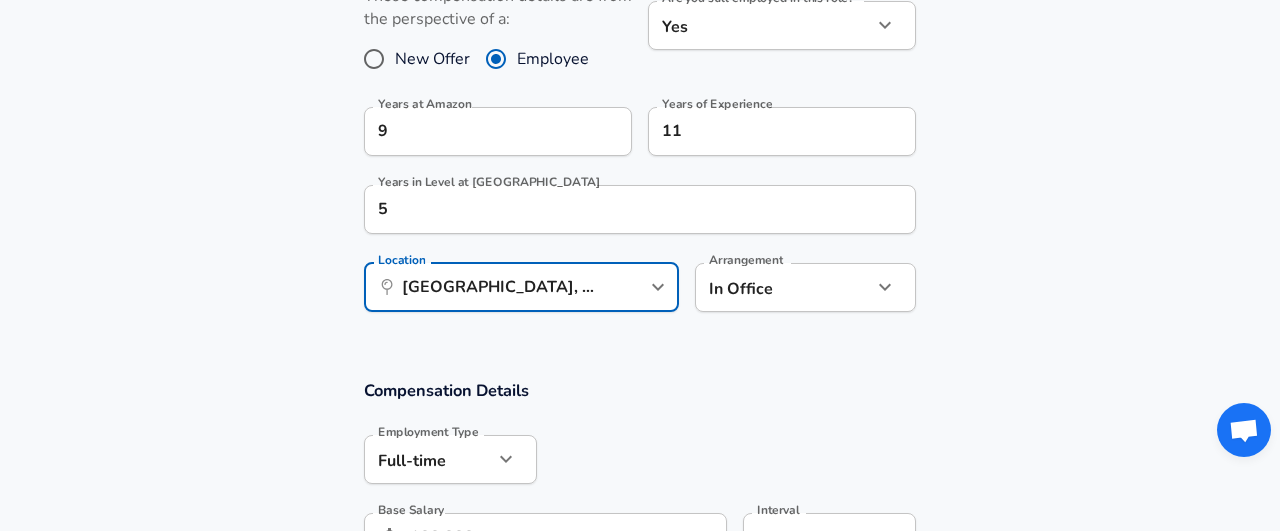 click on "Restart Add Your Salary Upload your offer letter   to verify your submission Enhance Privacy and Anonymity No Automatically hides specific fields until there are enough submissions to safely display the full details.   More Details Based on your submission and the data points that we have already collected, we will automatically hide and anonymize specific fields if there aren't enough data points to remain sufficiently anonymous. Company & Title Information   Enter the company you received your offer from Company Amazon Company   Select the title that closest resembles your official title. This should be similar to the title that was present on your offer letter. Title Support Engineer Title Job Family Job Family Specialization Specialization   Your level on the career ladder. e.g. L3 or Senior Product Manager or Principal Engineer or Distinguished Engineer Level L5 Level Work Experience and Location These compensation details are from the perspective of a: New Offer Employee Yes yes Years at Amazon 9 11 5" at bounding box center [640, -667] 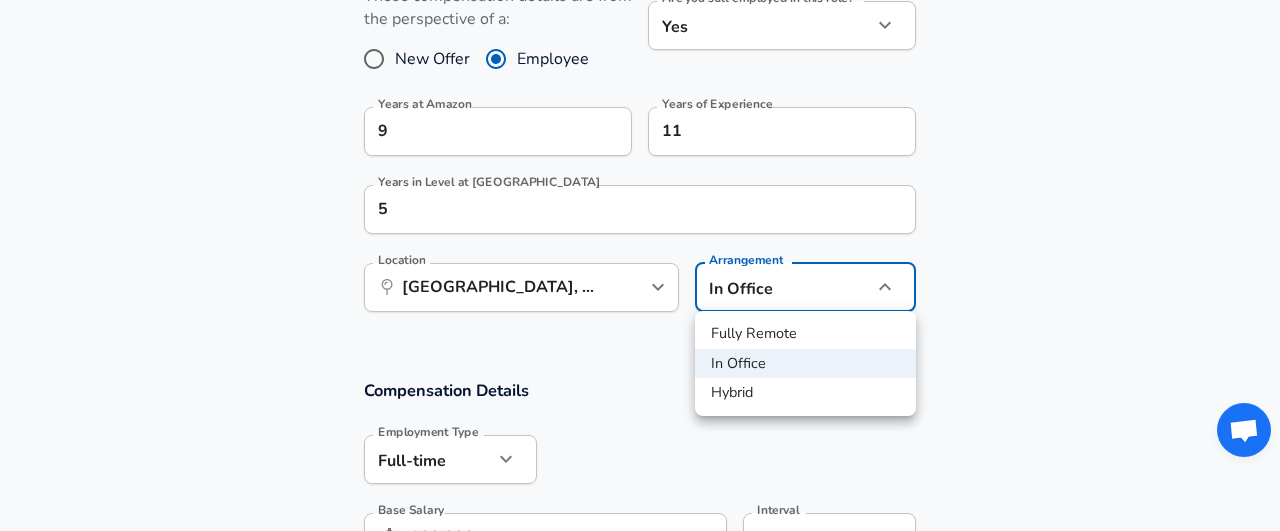 click at bounding box center (640, 265) 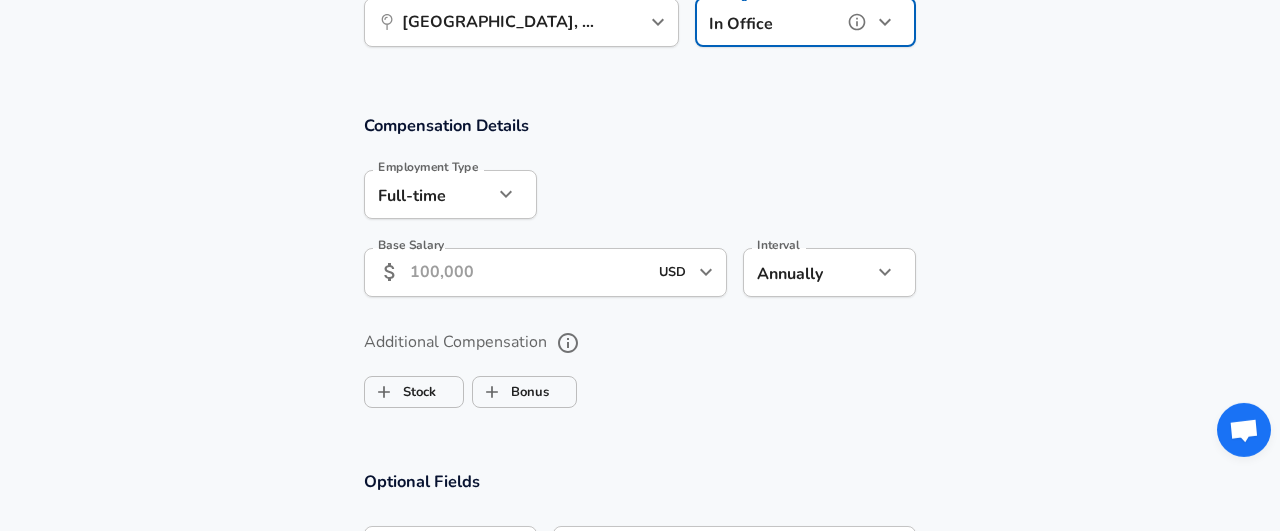 scroll, scrollTop: 1244, scrollLeft: 0, axis: vertical 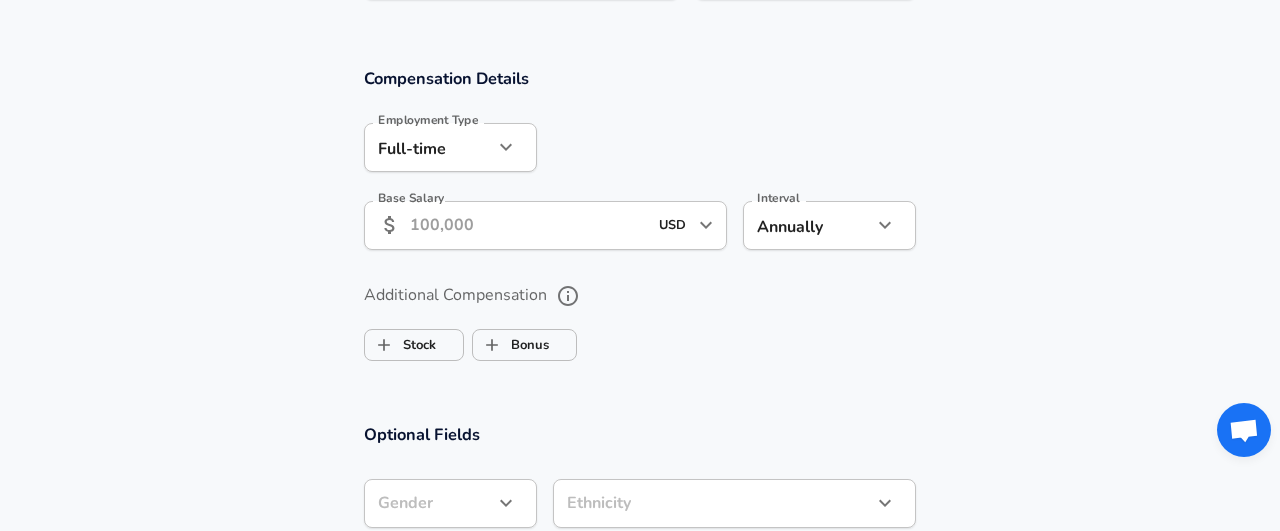 click on "Base Salary" at bounding box center [528, 225] 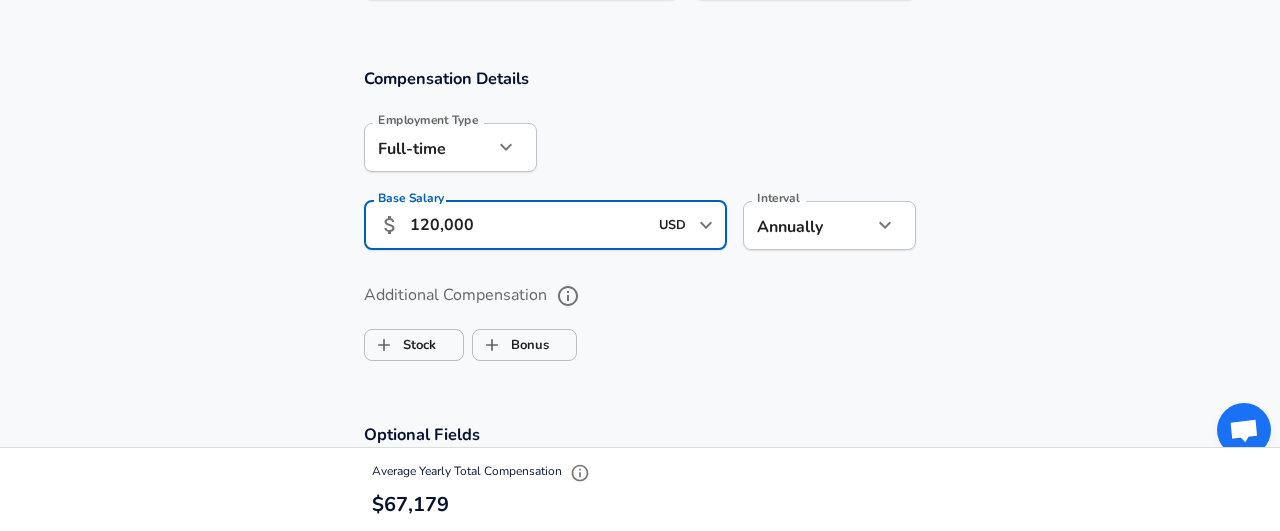 type on "120,000" 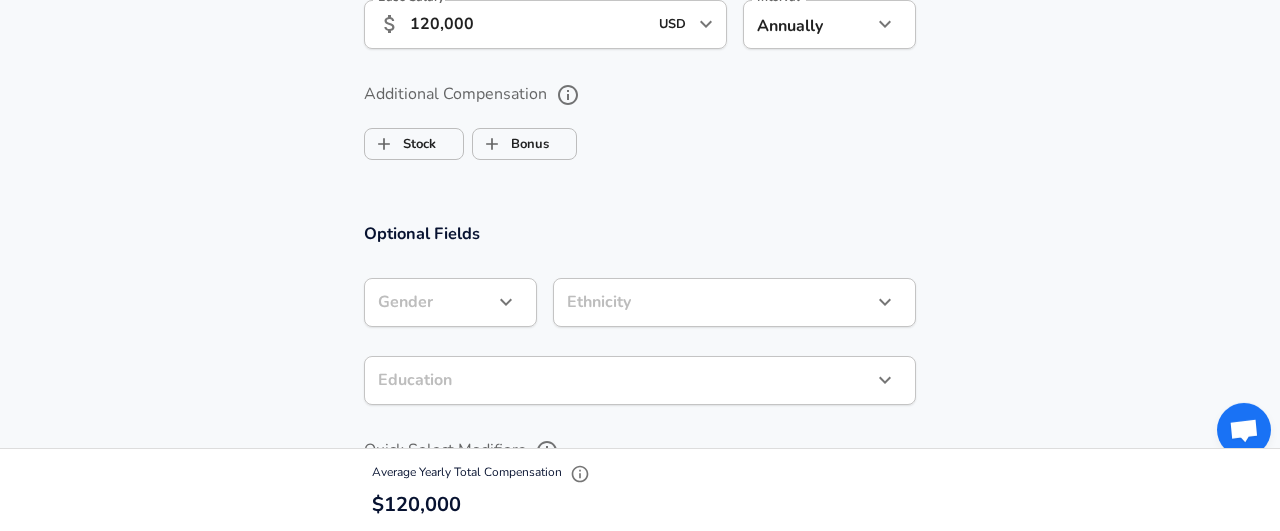 scroll, scrollTop: 1452, scrollLeft: 0, axis: vertical 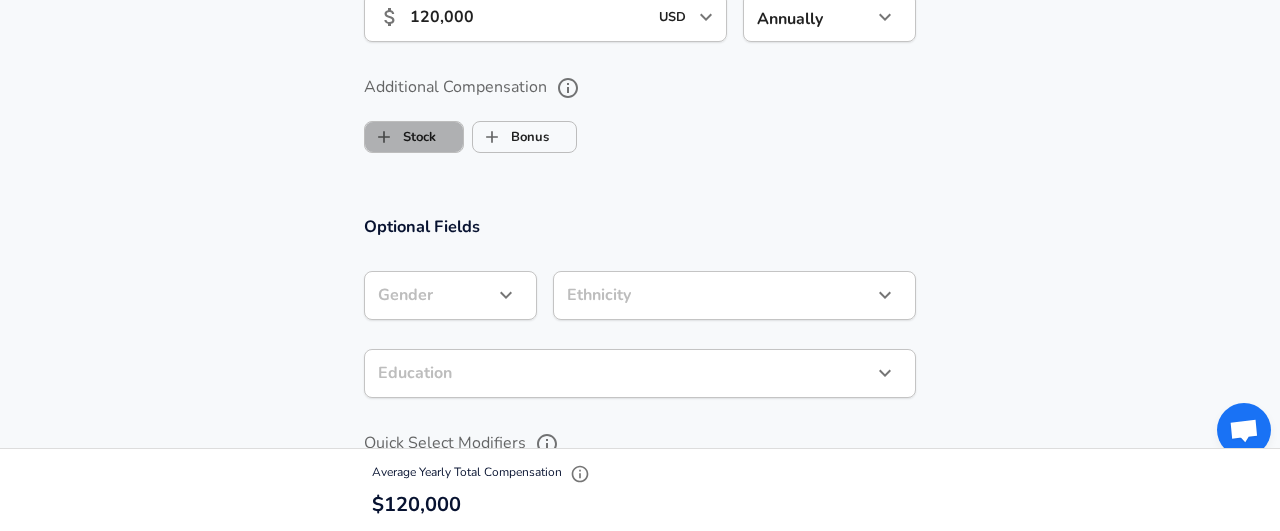 click on "Stock" at bounding box center [414, 137] 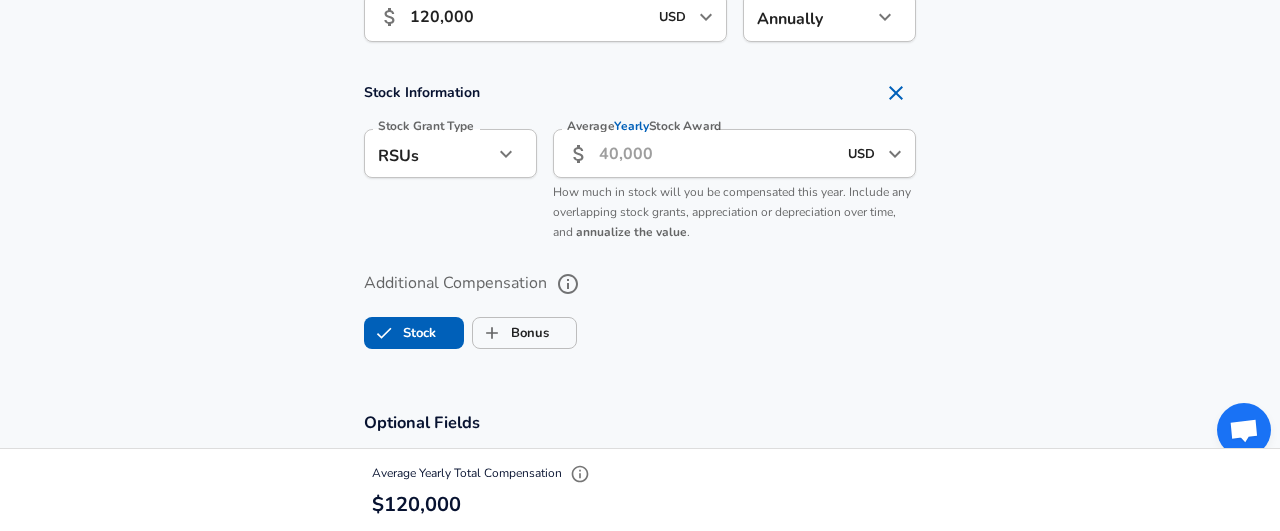 click on "Average  Yearly  Stock Award" at bounding box center [717, 153] 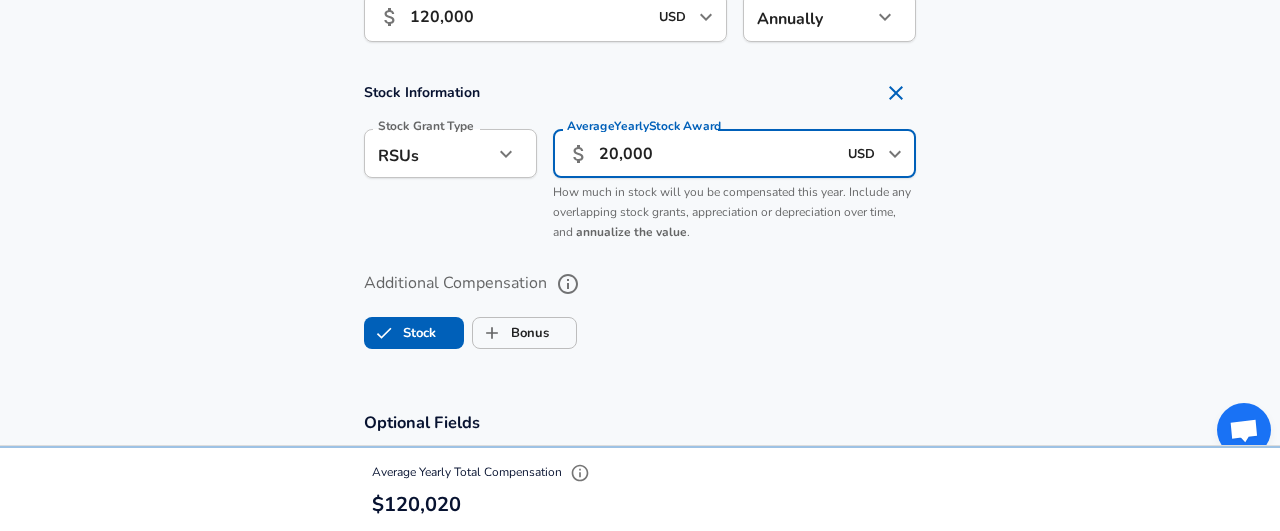 type on "20,000" 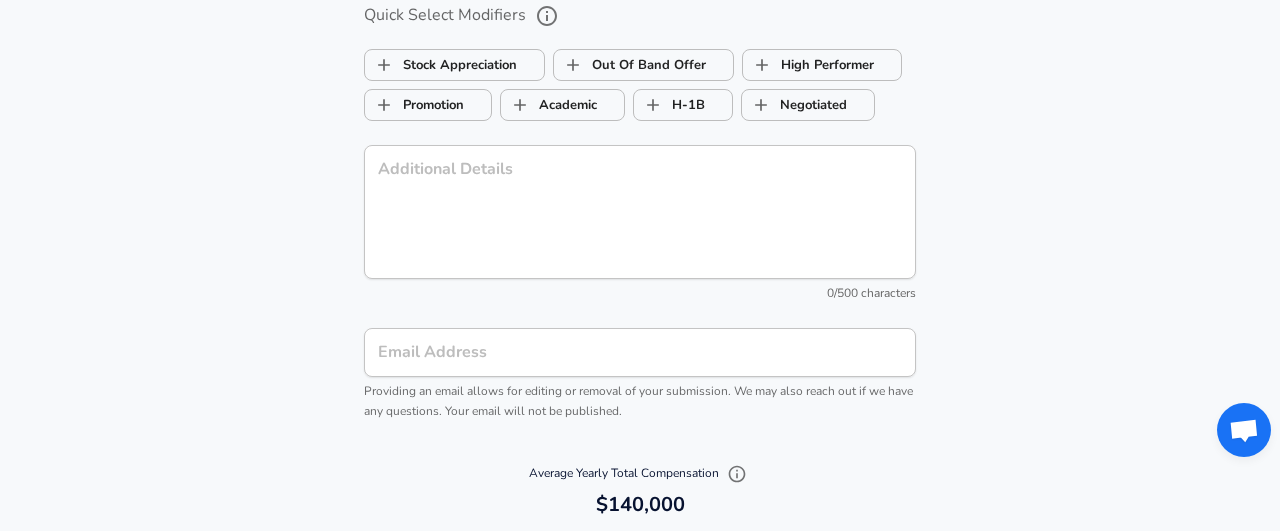 scroll, scrollTop: 2284, scrollLeft: 0, axis: vertical 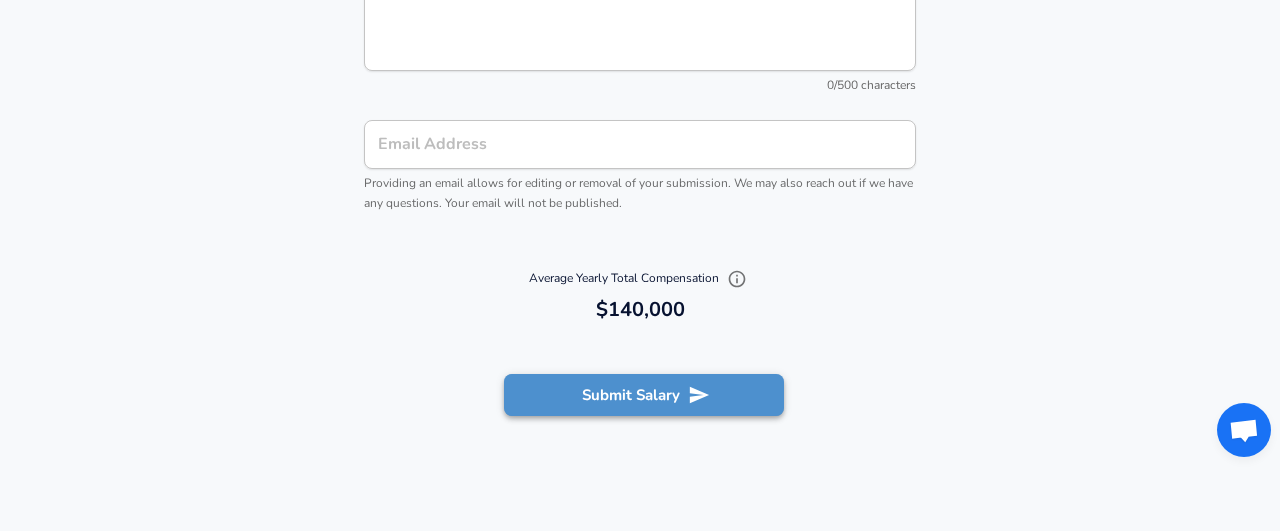 click on "Submit Salary" at bounding box center (644, 395) 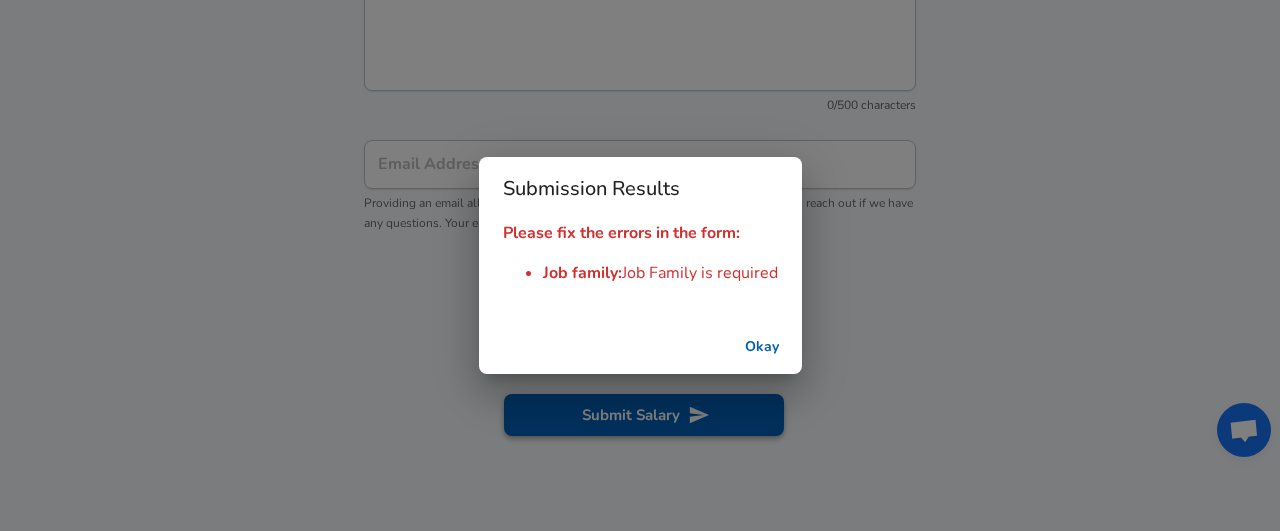 scroll, scrollTop: 2303, scrollLeft: 0, axis: vertical 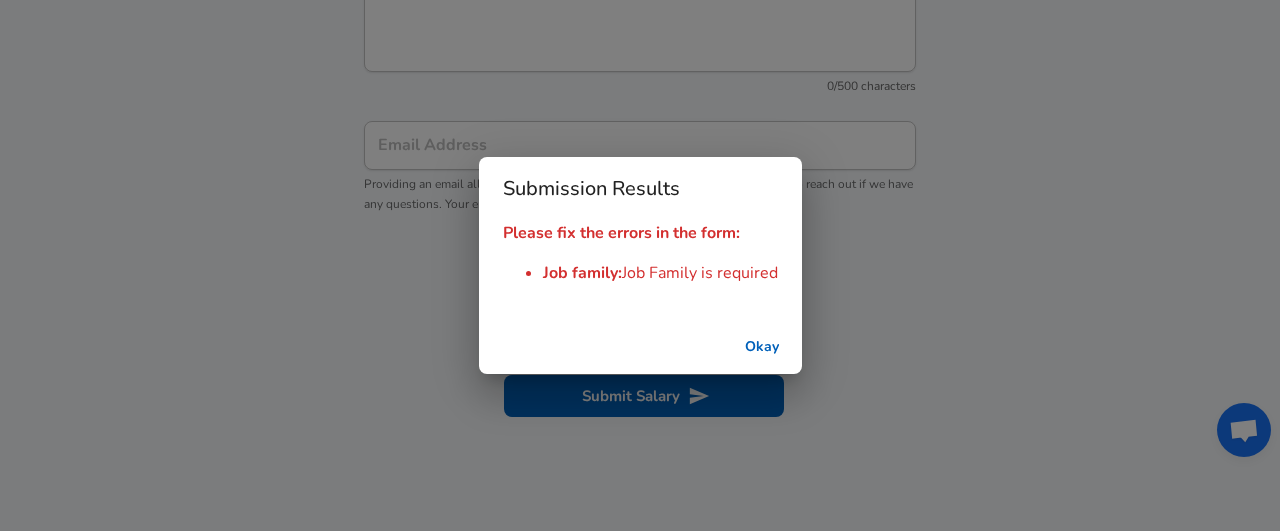 click on "Okay" at bounding box center [762, 347] 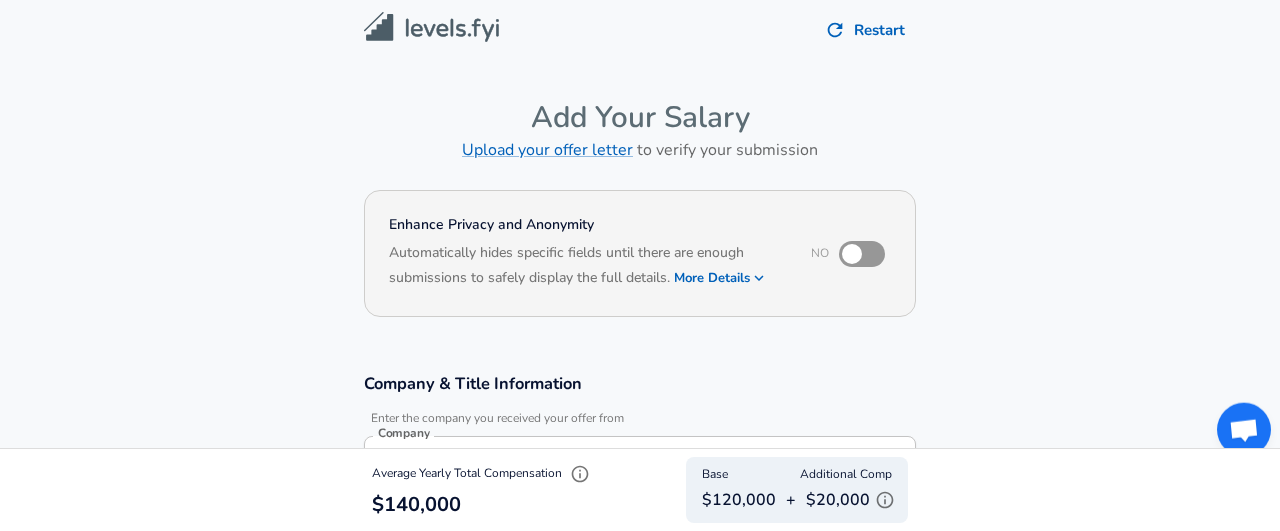 scroll, scrollTop: 0, scrollLeft: 0, axis: both 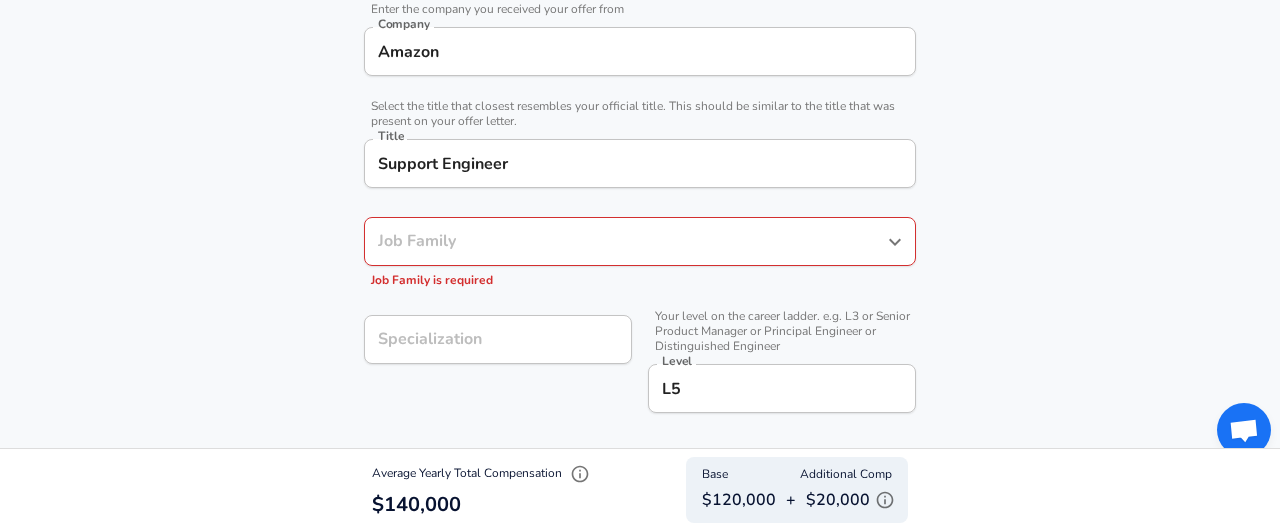 click on "Job Family Job Family Job Family is required" at bounding box center [640, 254] 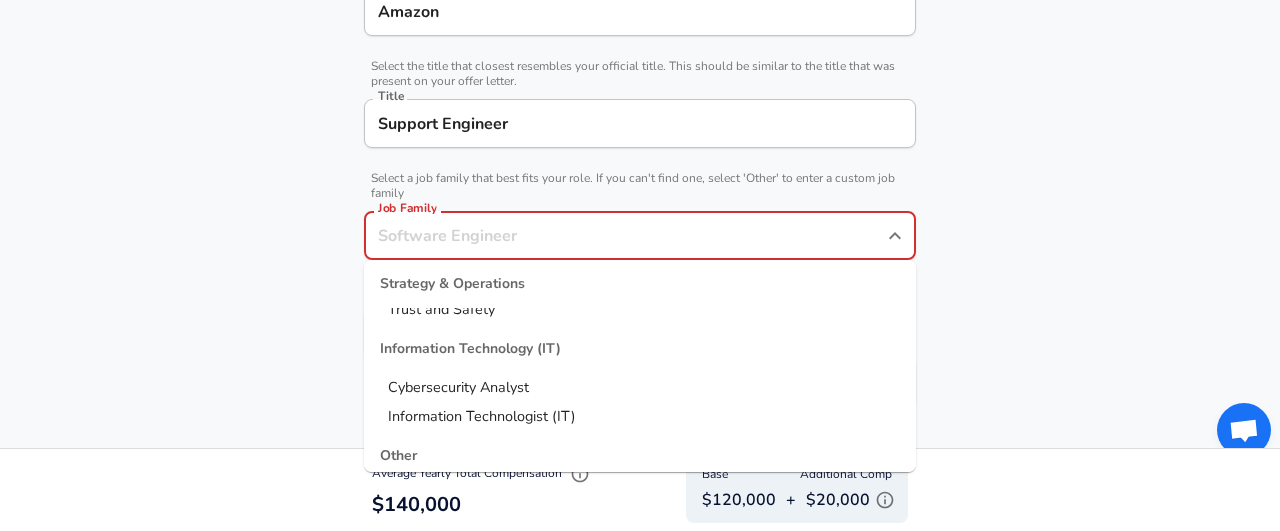 scroll, scrollTop: 2781, scrollLeft: 0, axis: vertical 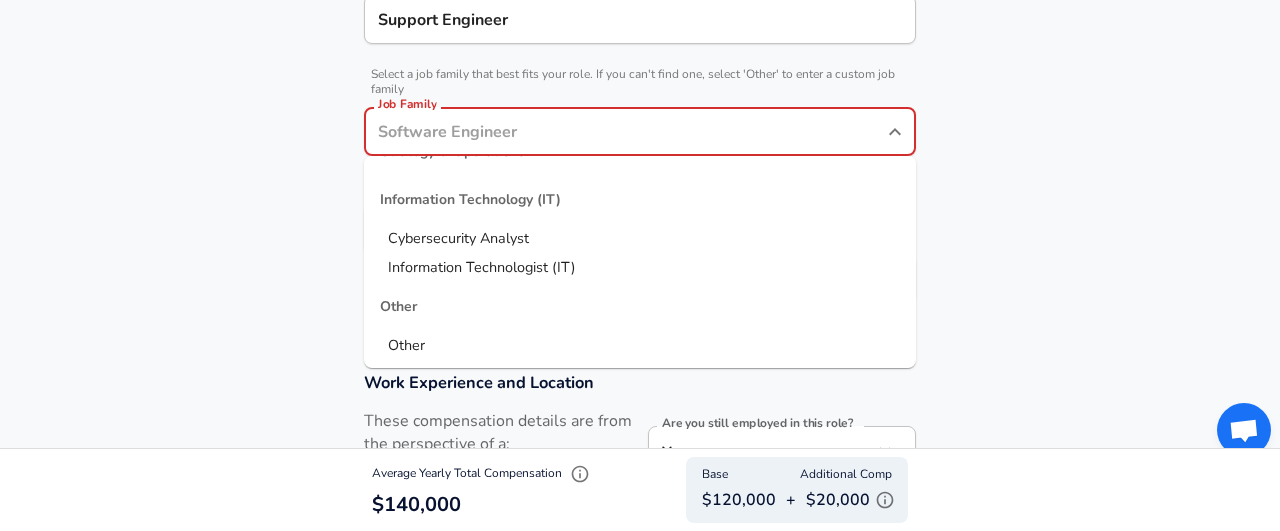click on "Other" at bounding box center (640, 346) 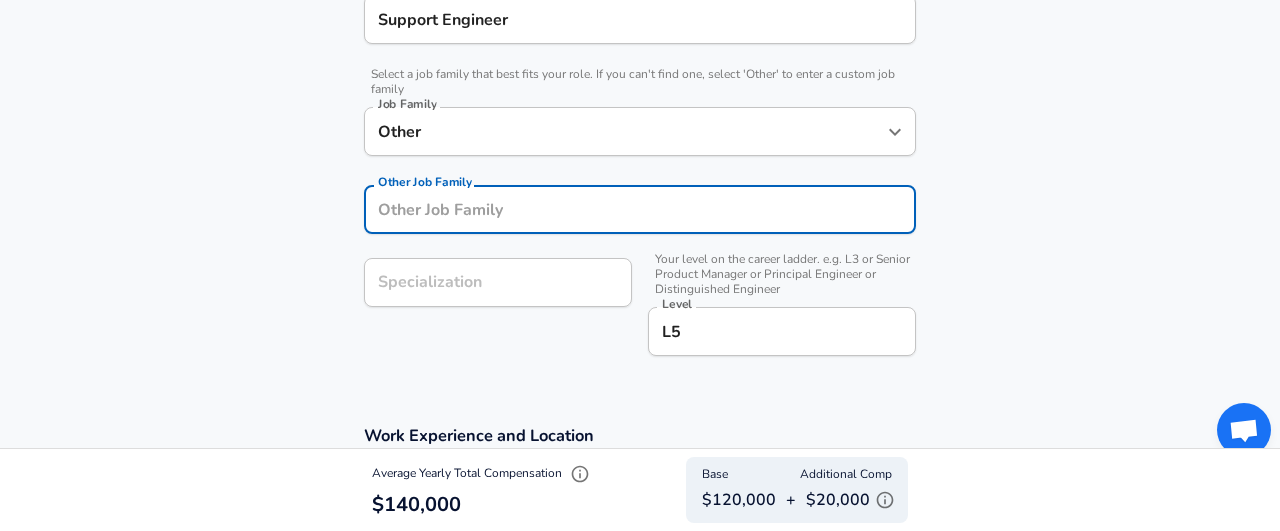 click on "Other Job Family" at bounding box center (640, 209) 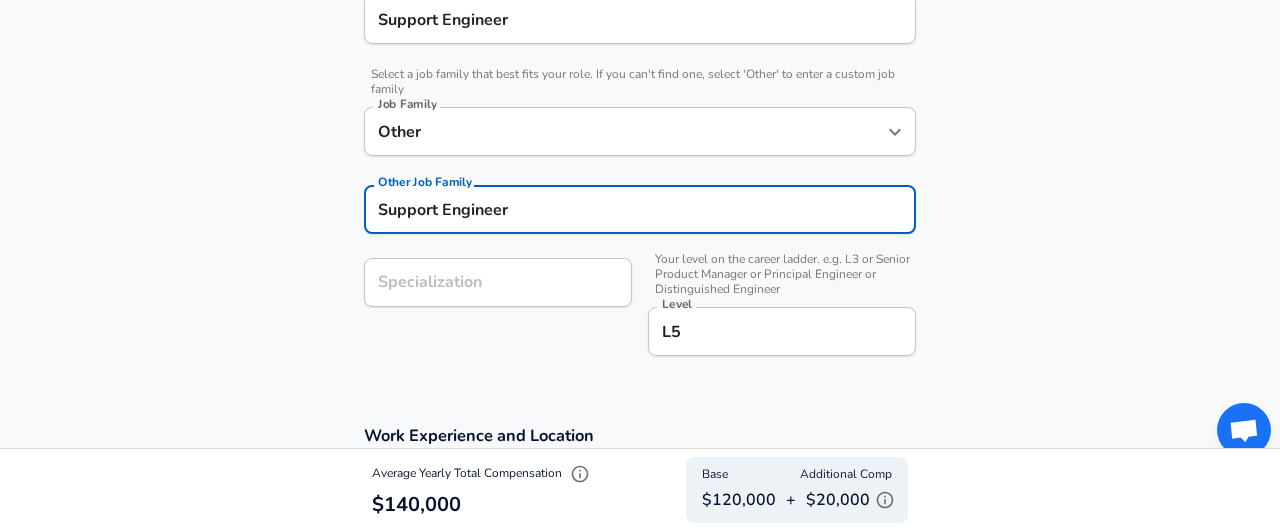 type on "Support Engineer" 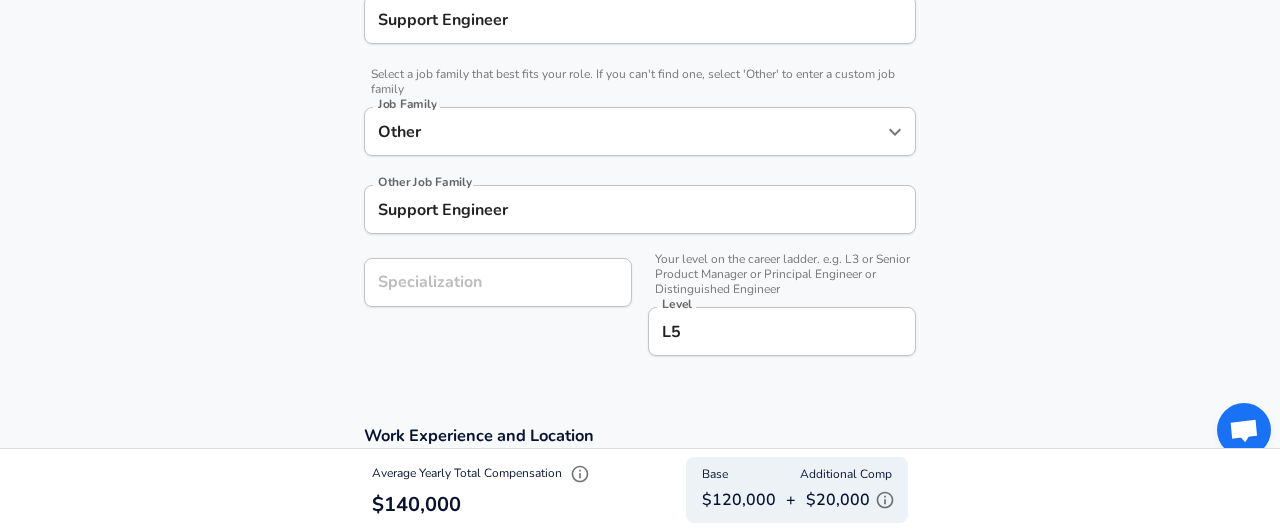 click on "Company & Title Information   Enter the company you received your offer from Company Amazon Company   Select the title that closest resembles your official title. This should be similar to the title that was present on your offer letter. Title Support Engineer Title   Select a job family that best fits your role. If you can't find one, select 'Other' to enter a custom job family Job Family Other Job Family Other Job Family Support Engineer Other Job Family Specialization Specialization   Your level on the career ladder. e.g. L3 or Senior Product Manager or Principal Engineer or Distinguished Engineer Level L5 Level" at bounding box center [640, 98] 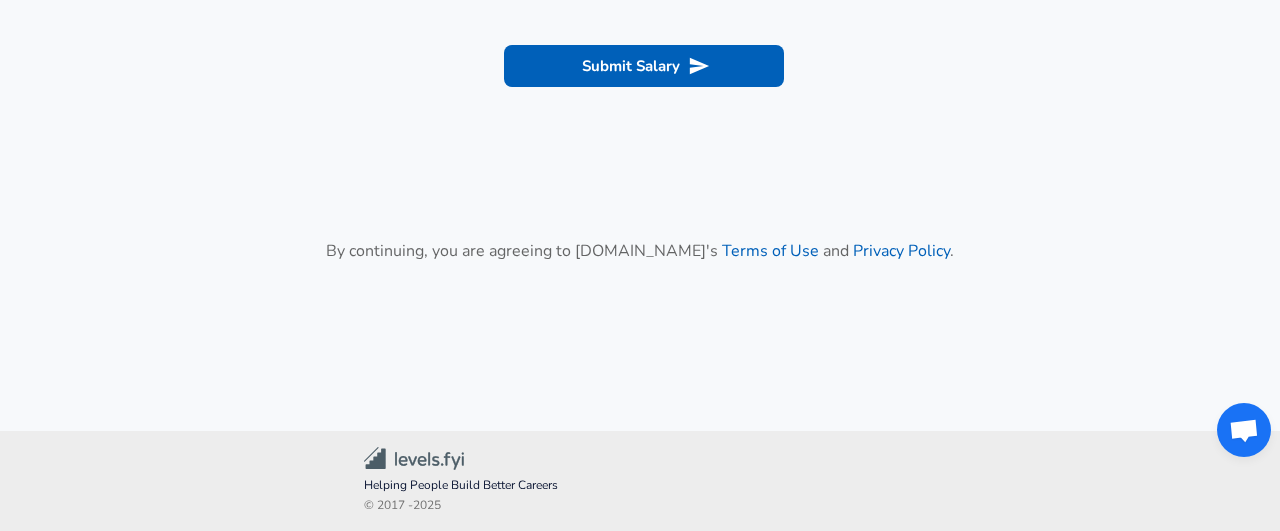scroll, scrollTop: 2616, scrollLeft: 0, axis: vertical 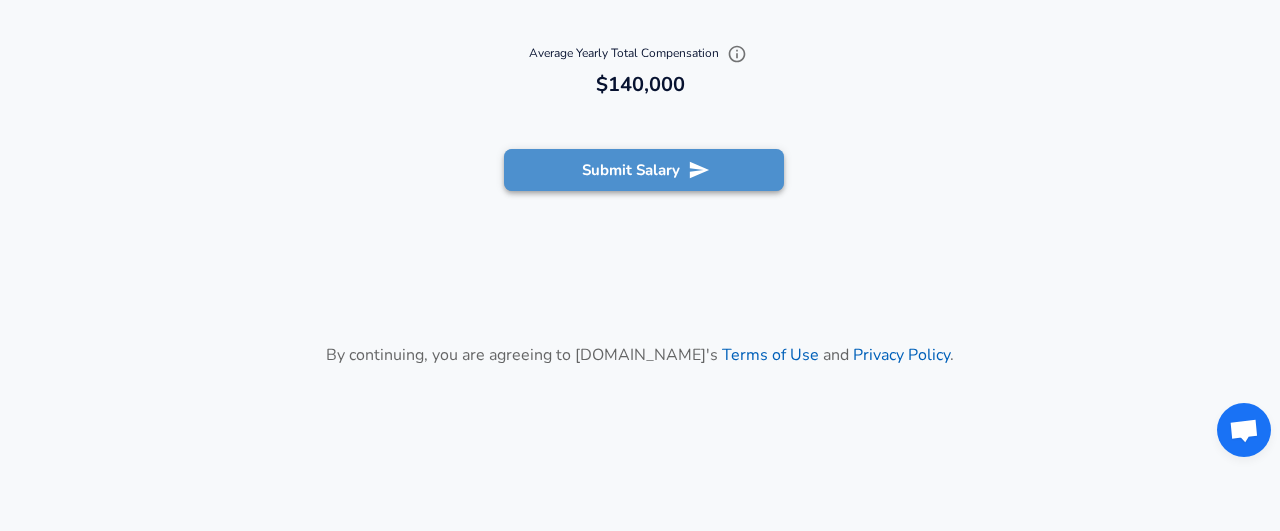 click on "Submit Salary" at bounding box center [644, 170] 